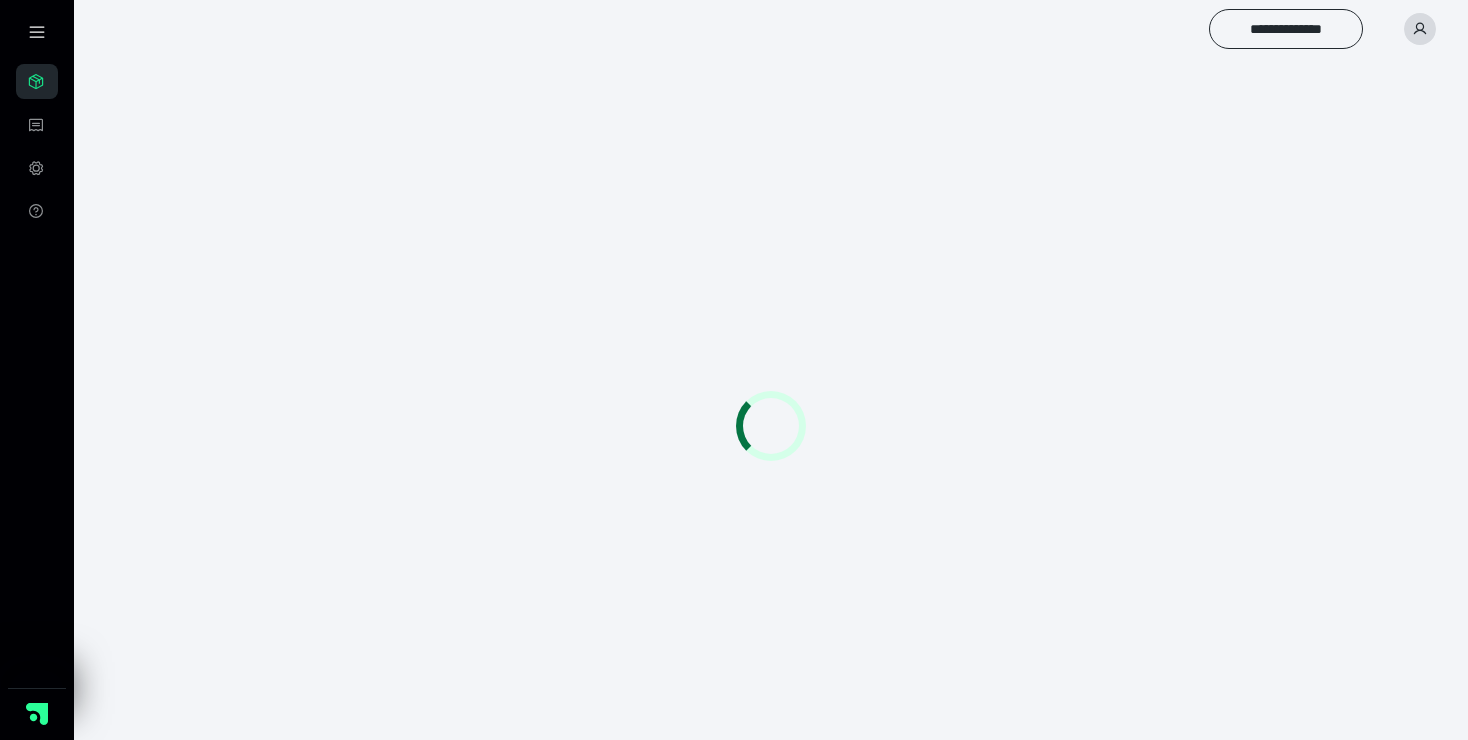 scroll, scrollTop: 0, scrollLeft: 0, axis: both 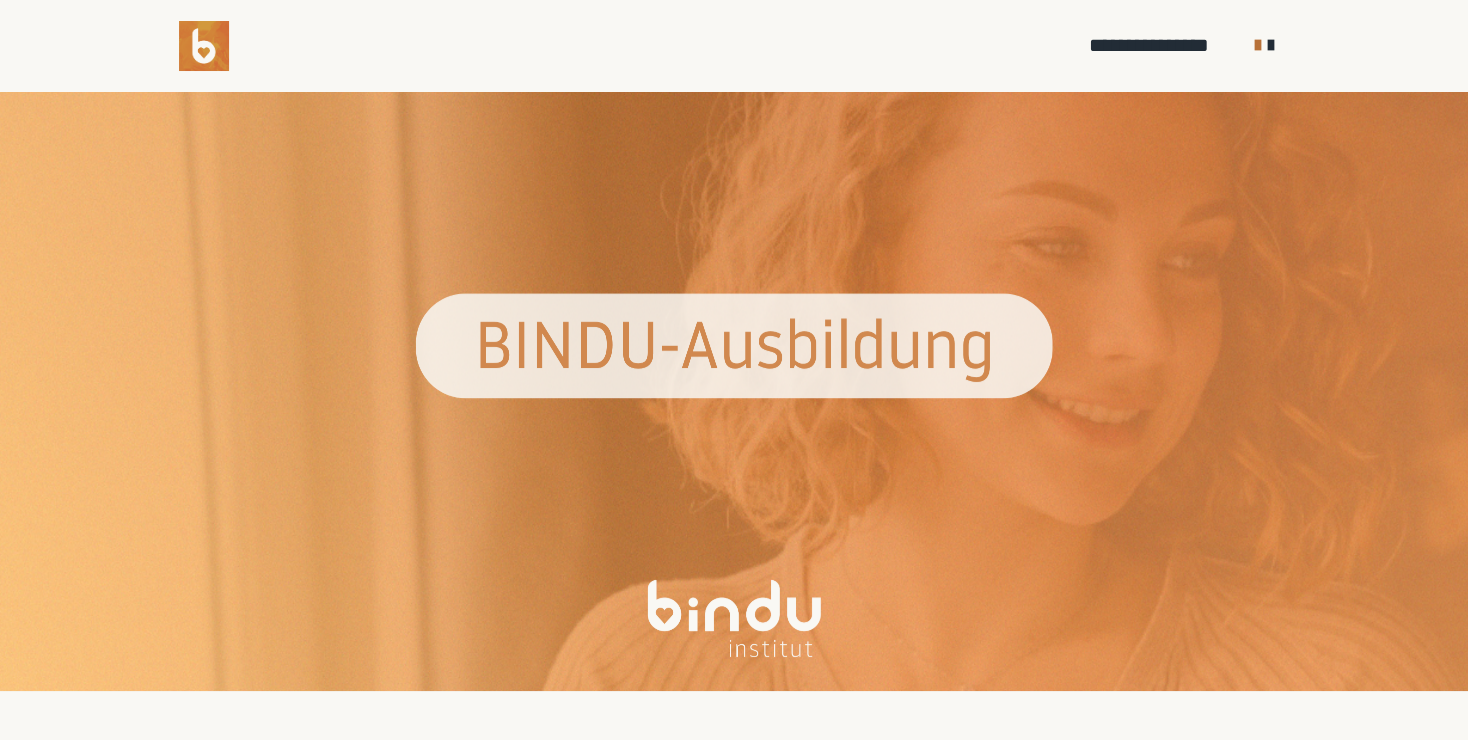 click on "**********" at bounding box center (1186, 45) 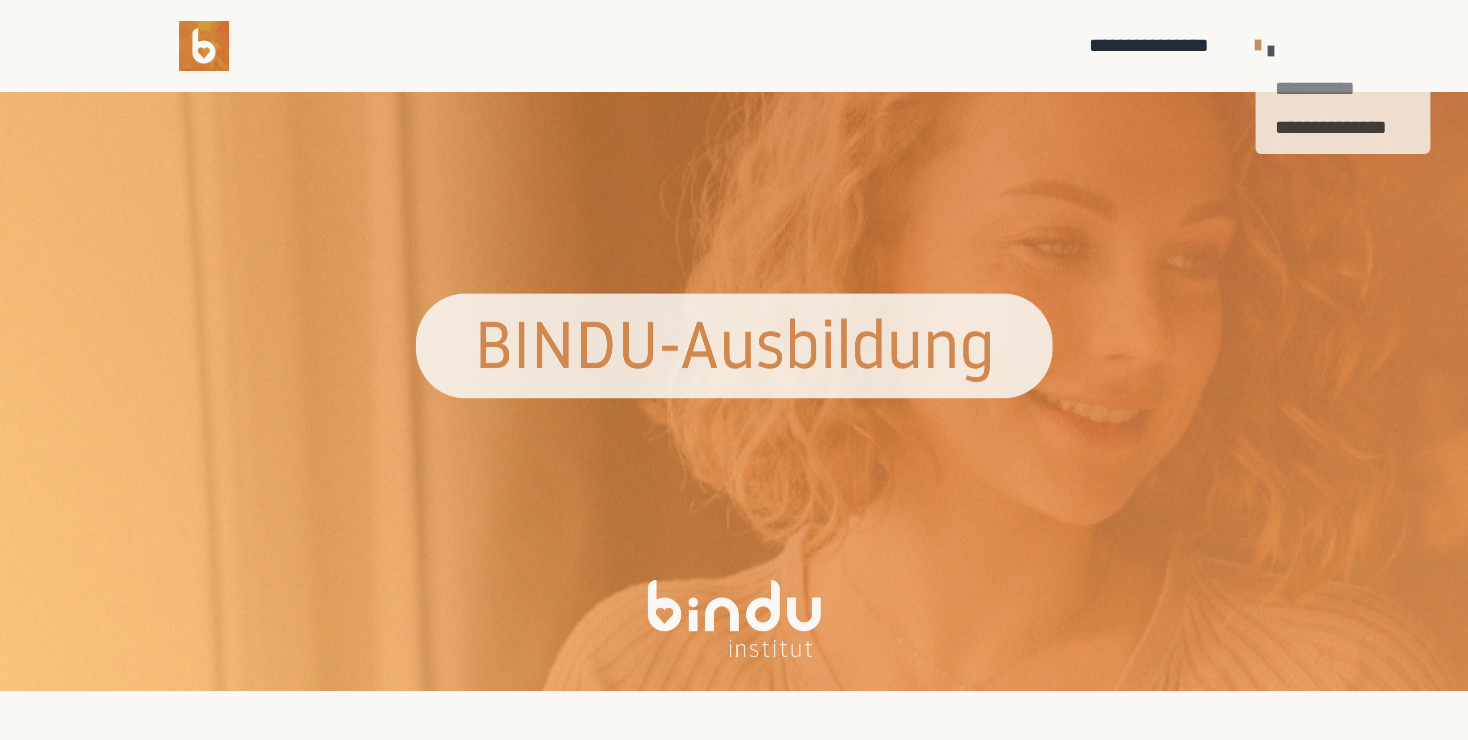 drag, startPoint x: 1261, startPoint y: 48, endPoint x: 1263, endPoint y: 84, distance: 36.05551 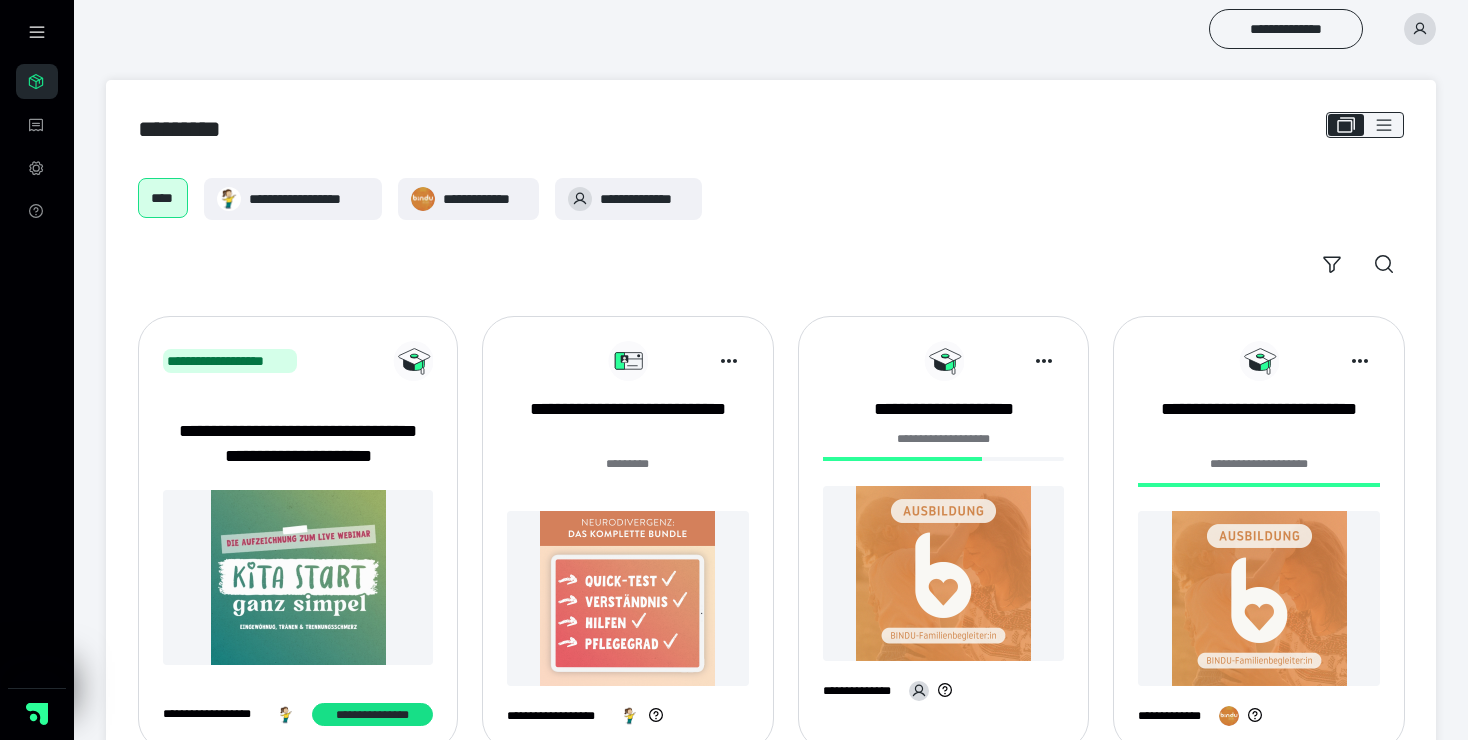 scroll, scrollTop: 0, scrollLeft: 0, axis: both 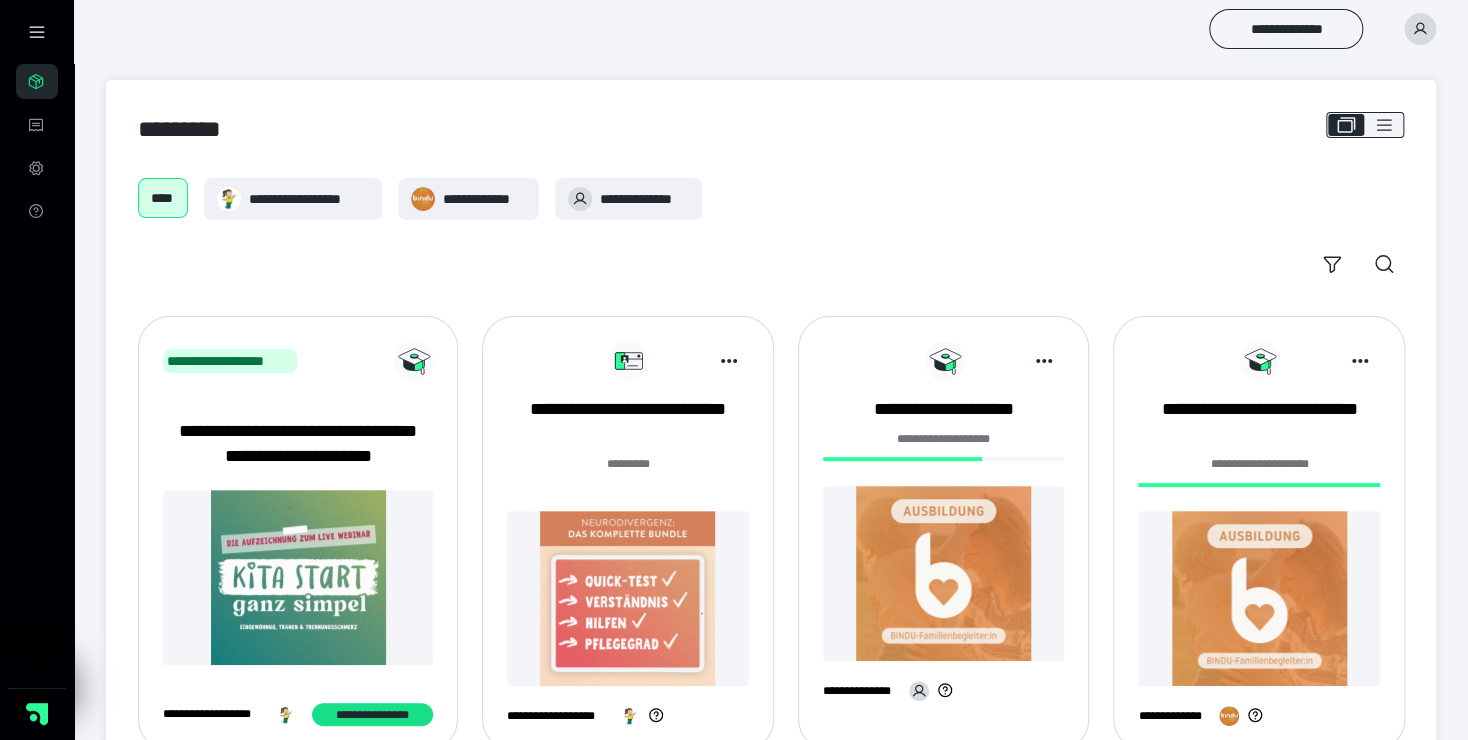 click on "**********" at bounding box center [944, 529] 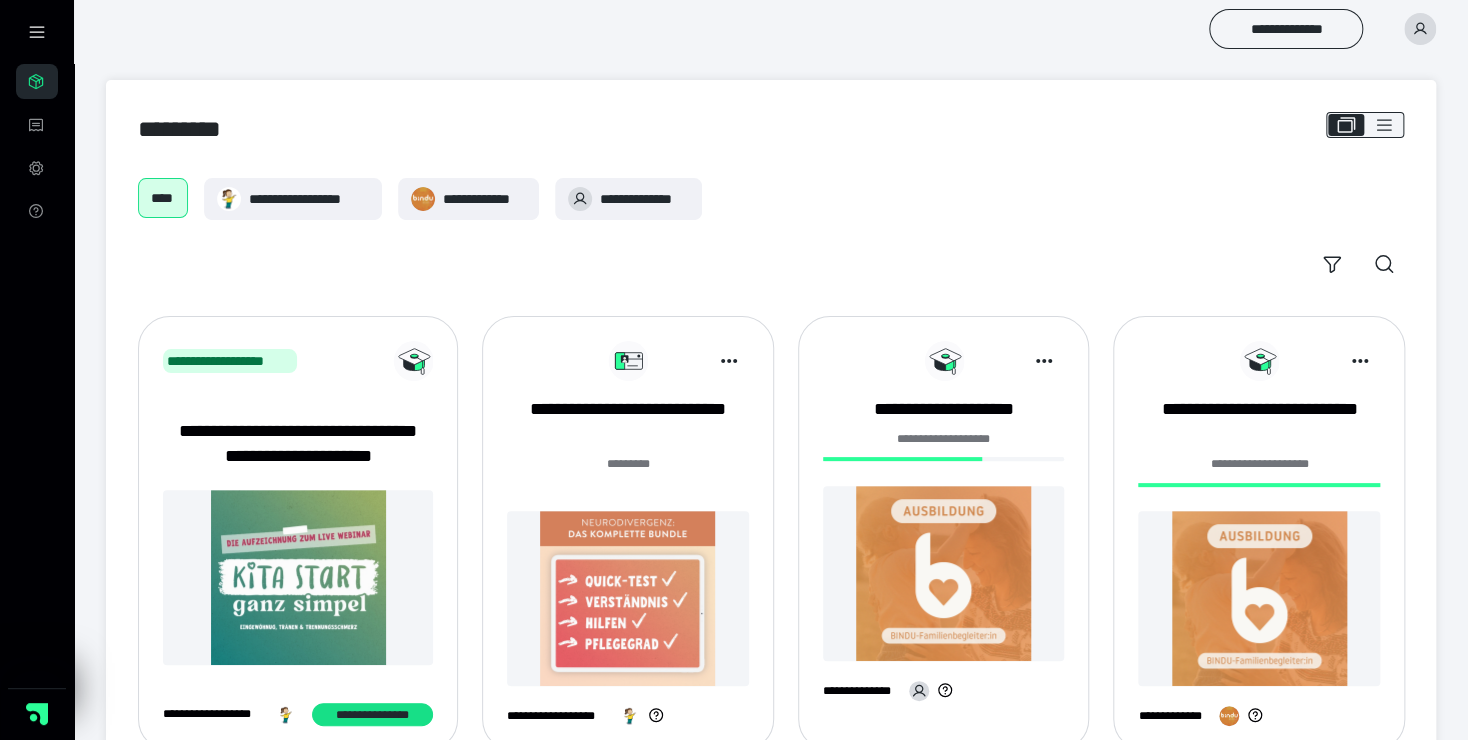 click at bounding box center (944, 573) 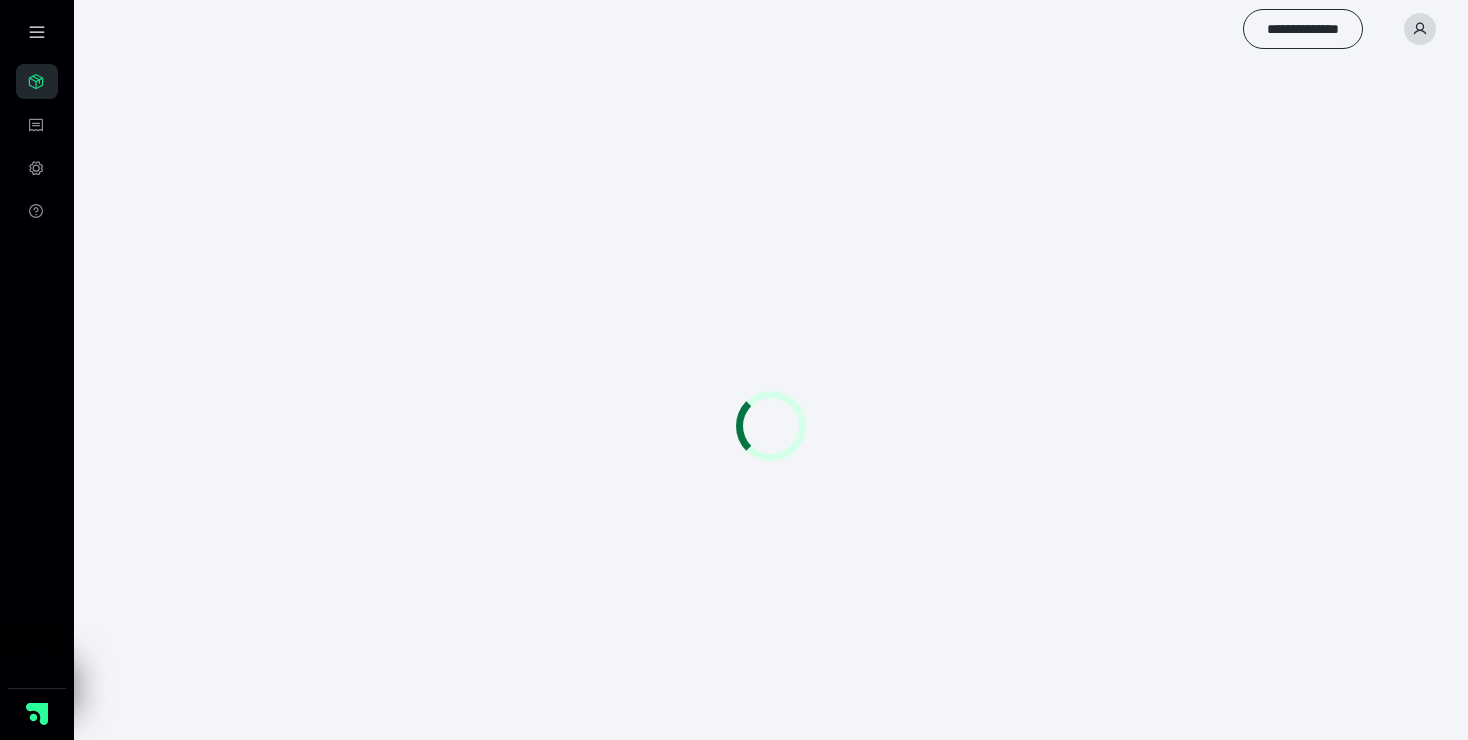 scroll, scrollTop: 0, scrollLeft: 0, axis: both 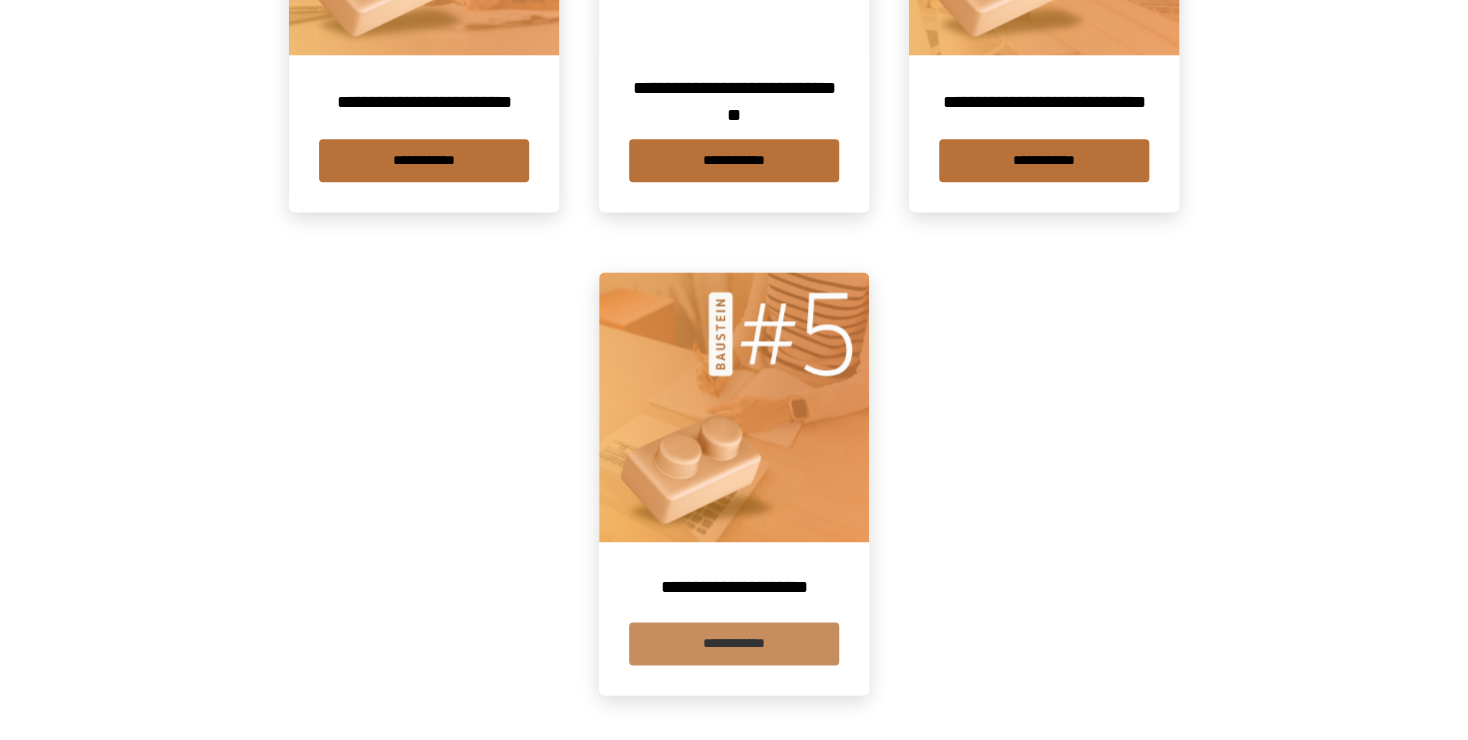 click on "**********" at bounding box center (734, 643) 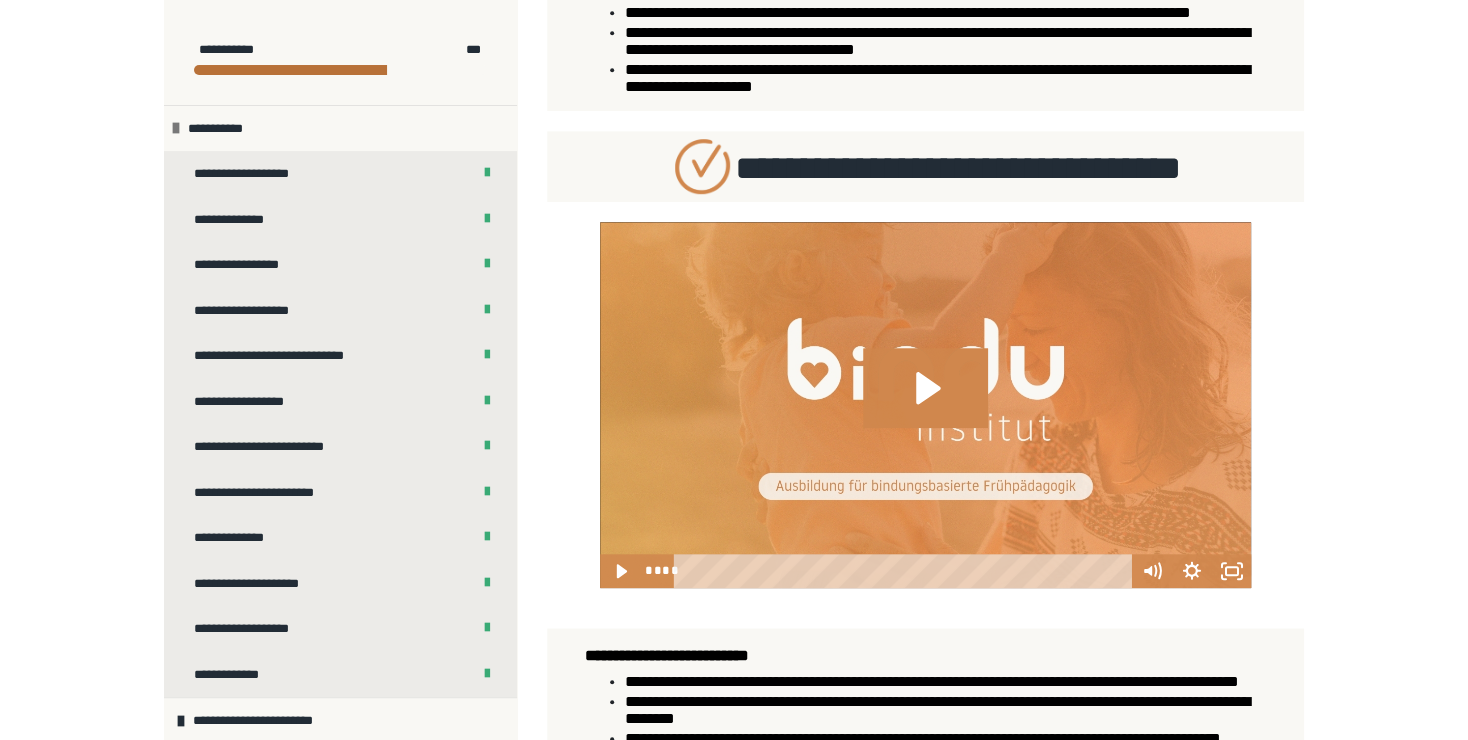 scroll, scrollTop: 654, scrollLeft: 0, axis: vertical 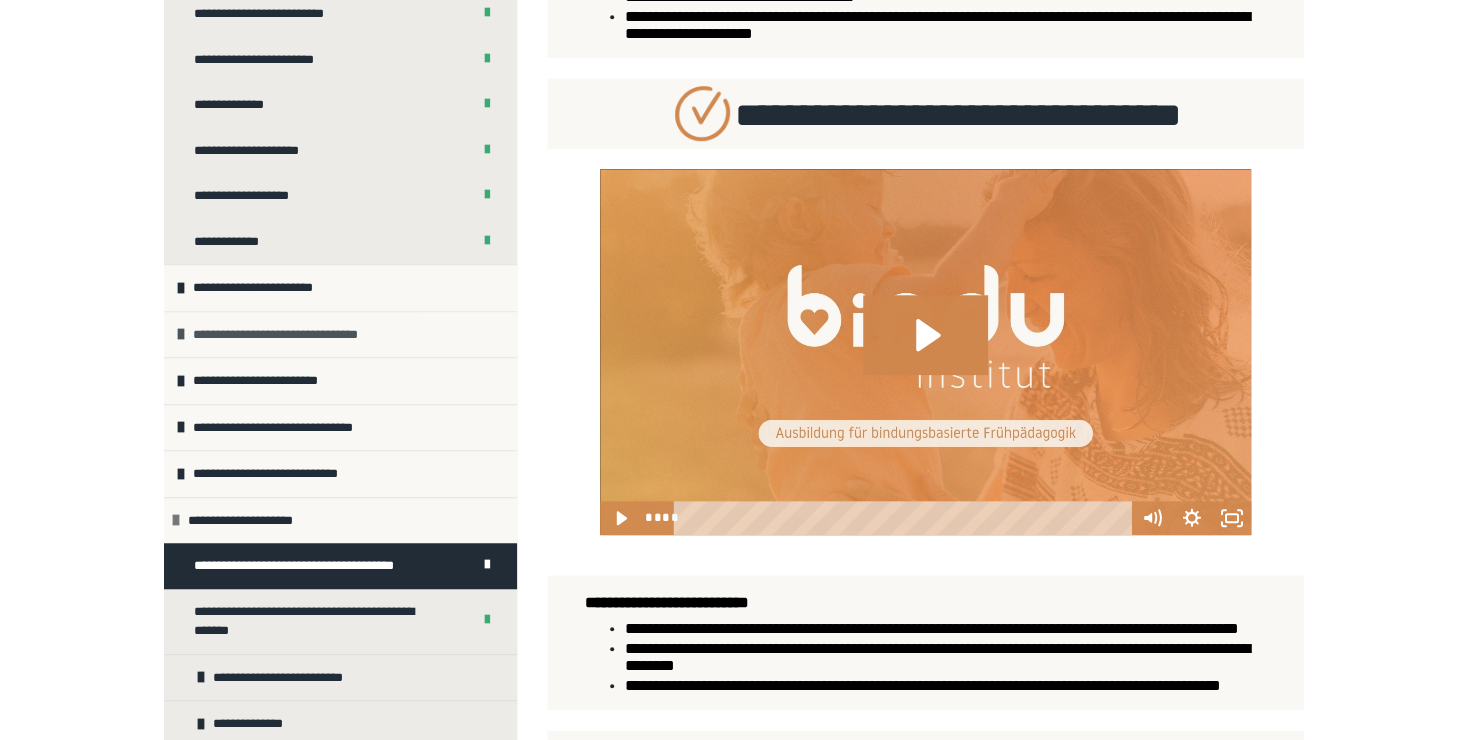 click at bounding box center (181, 334) 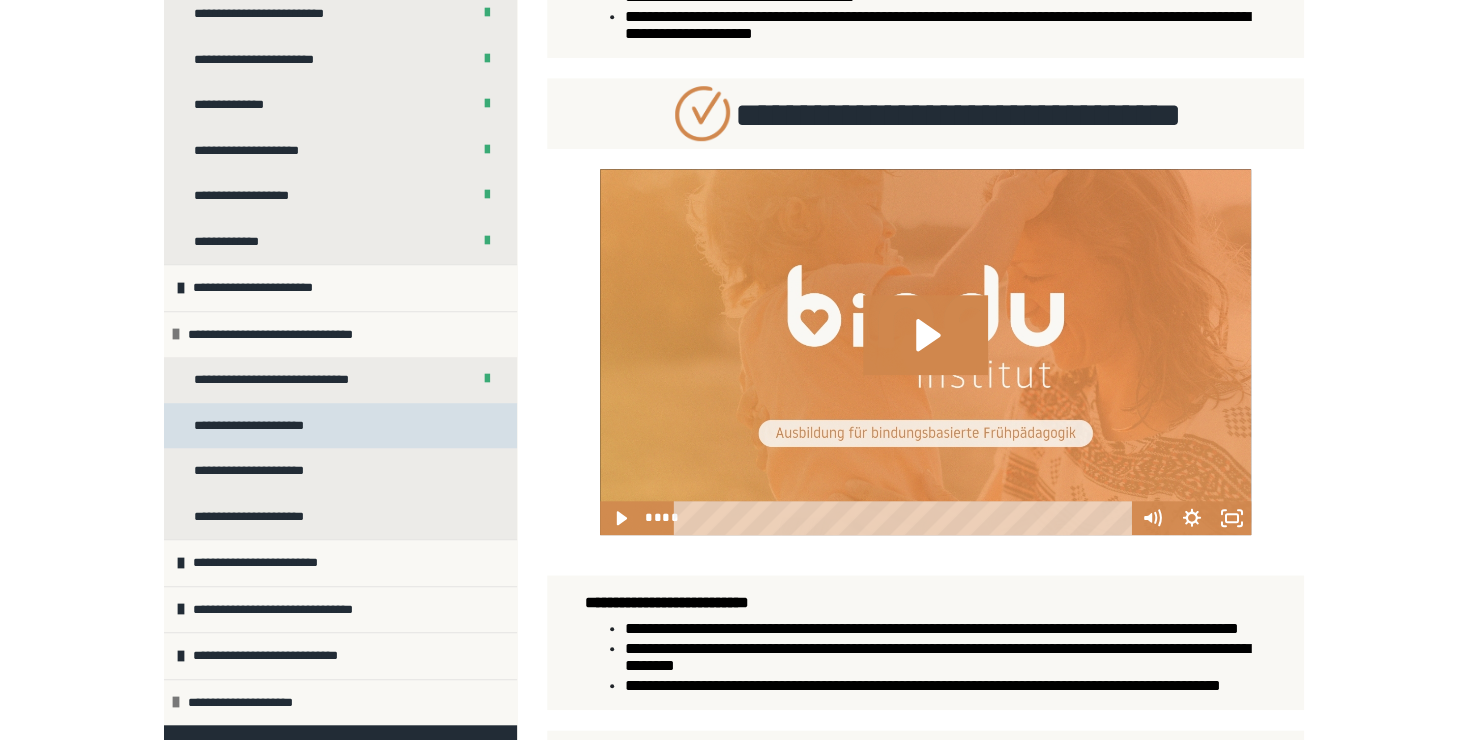 click on "**********" at bounding box center [256, 426] 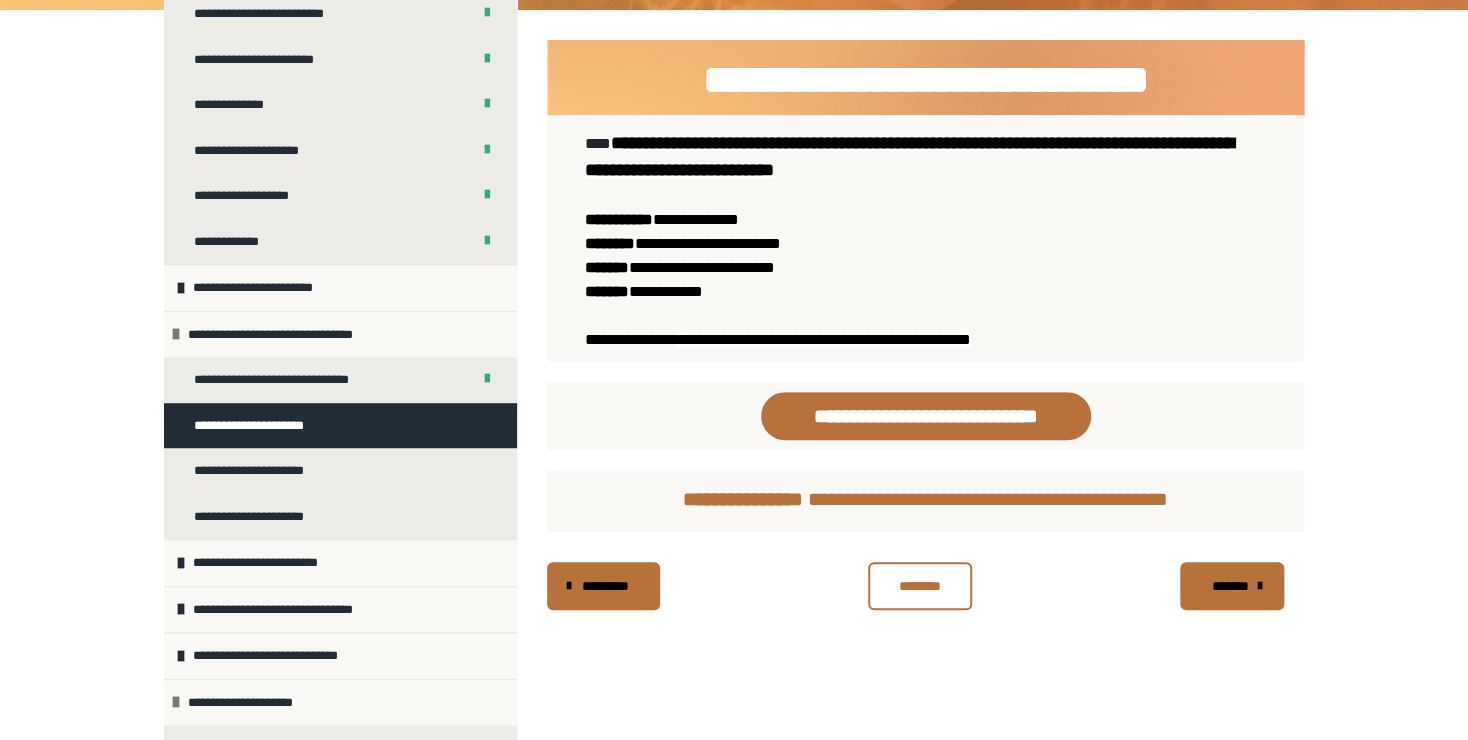 click on "********" at bounding box center (920, 586) 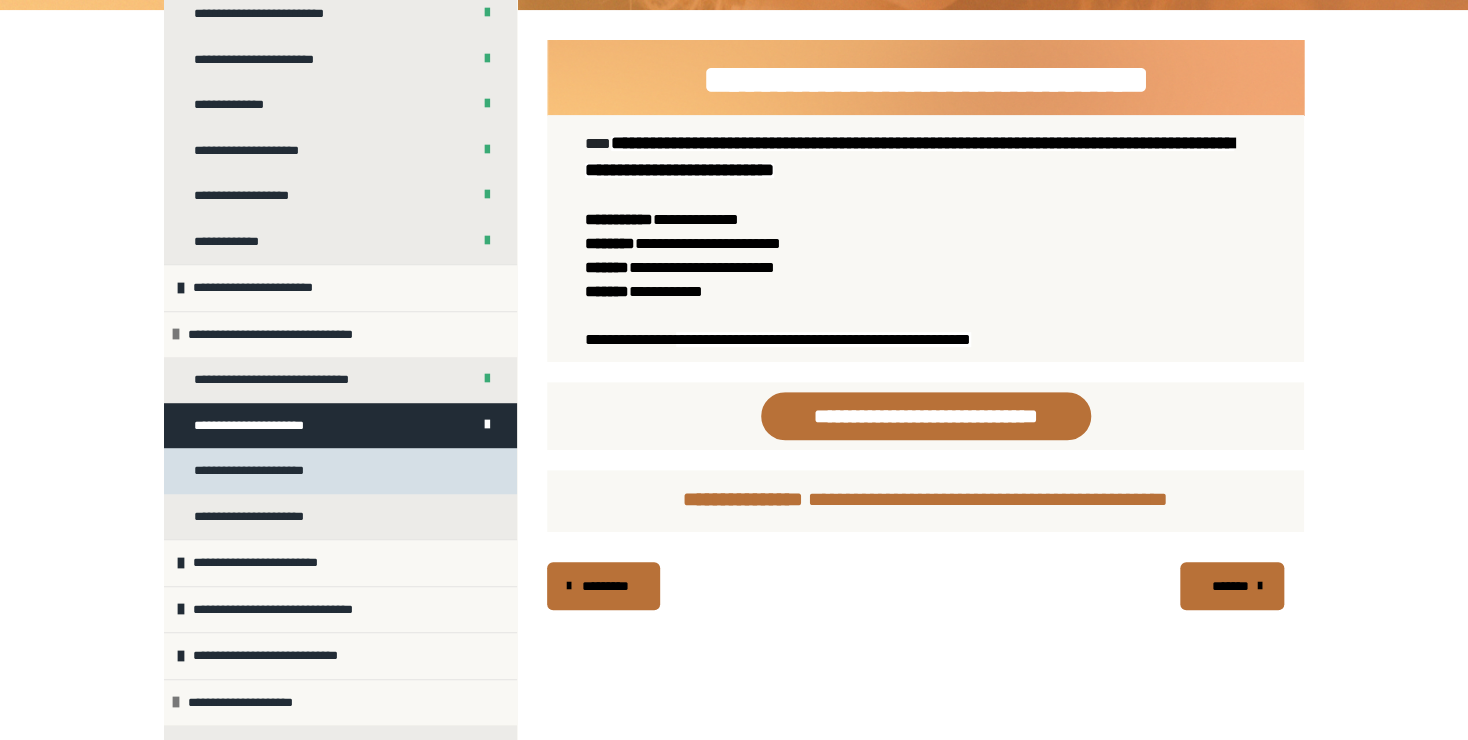 click on "**********" at bounding box center (340, 471) 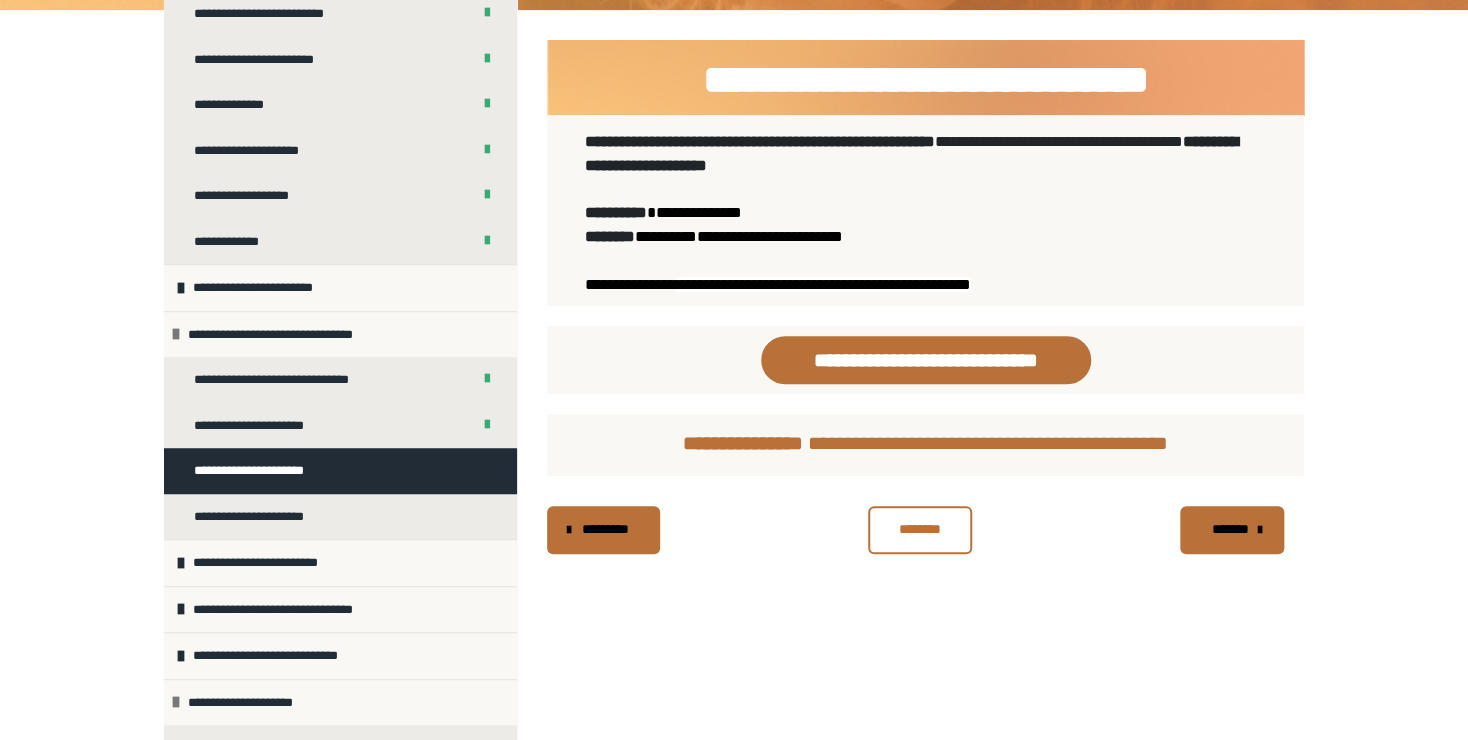 click on "********" at bounding box center [920, 530] 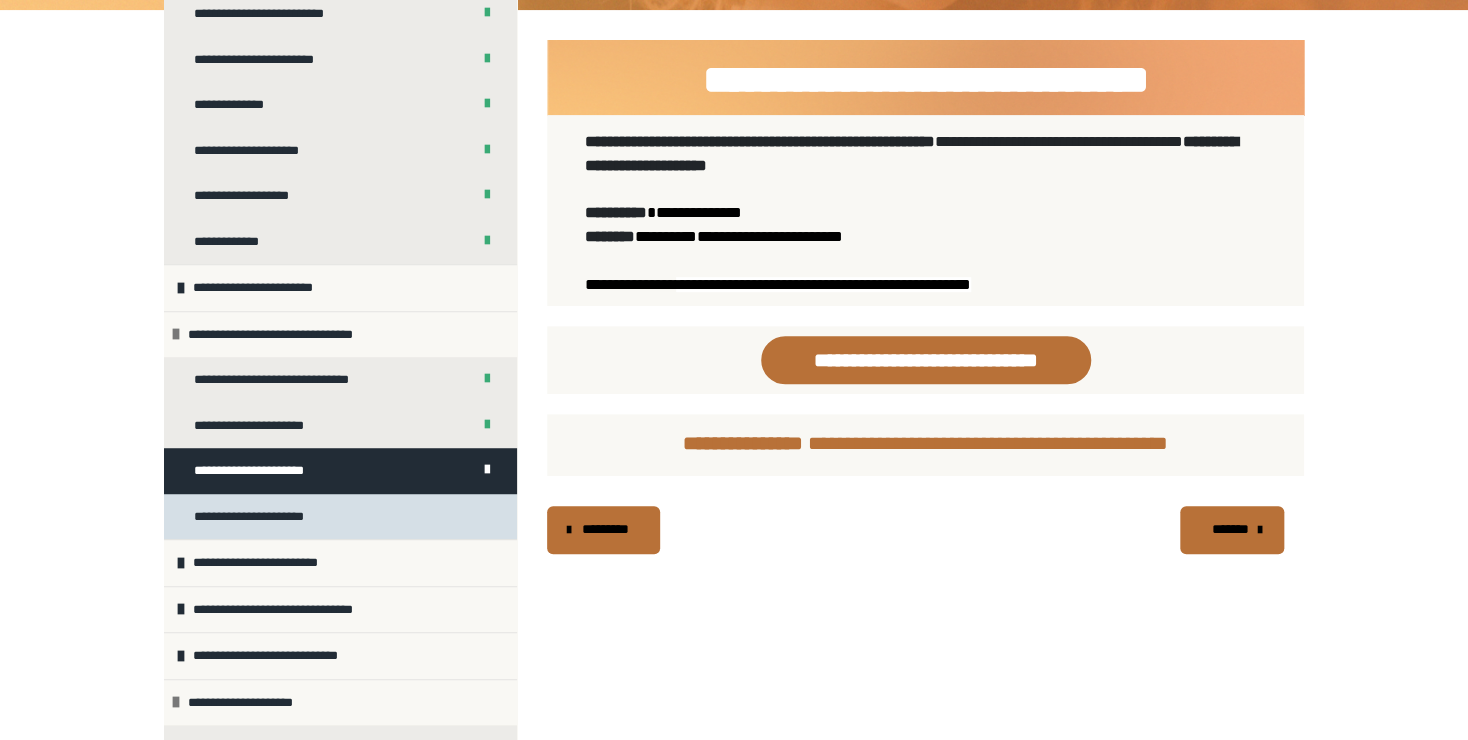 click on "**********" at bounding box center [256, 517] 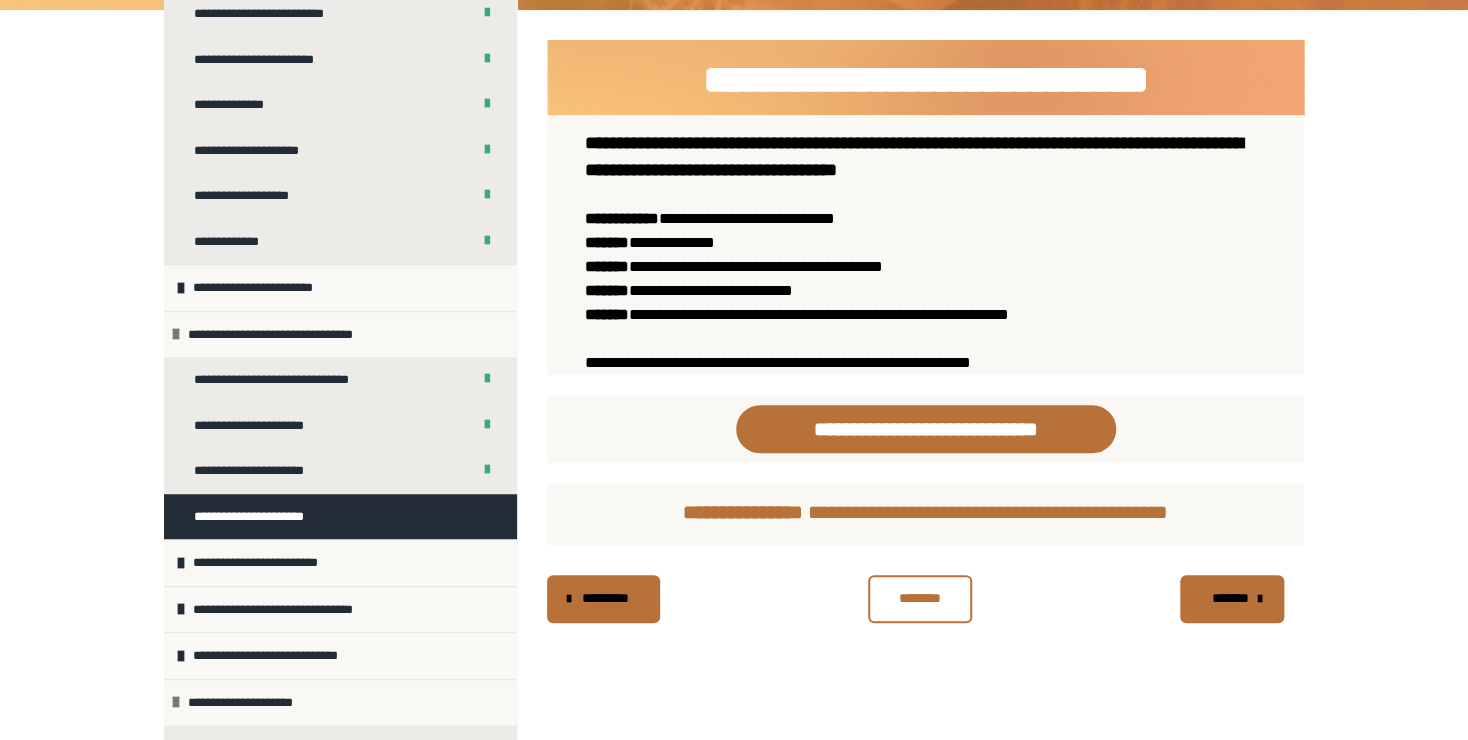 scroll, scrollTop: 615, scrollLeft: 0, axis: vertical 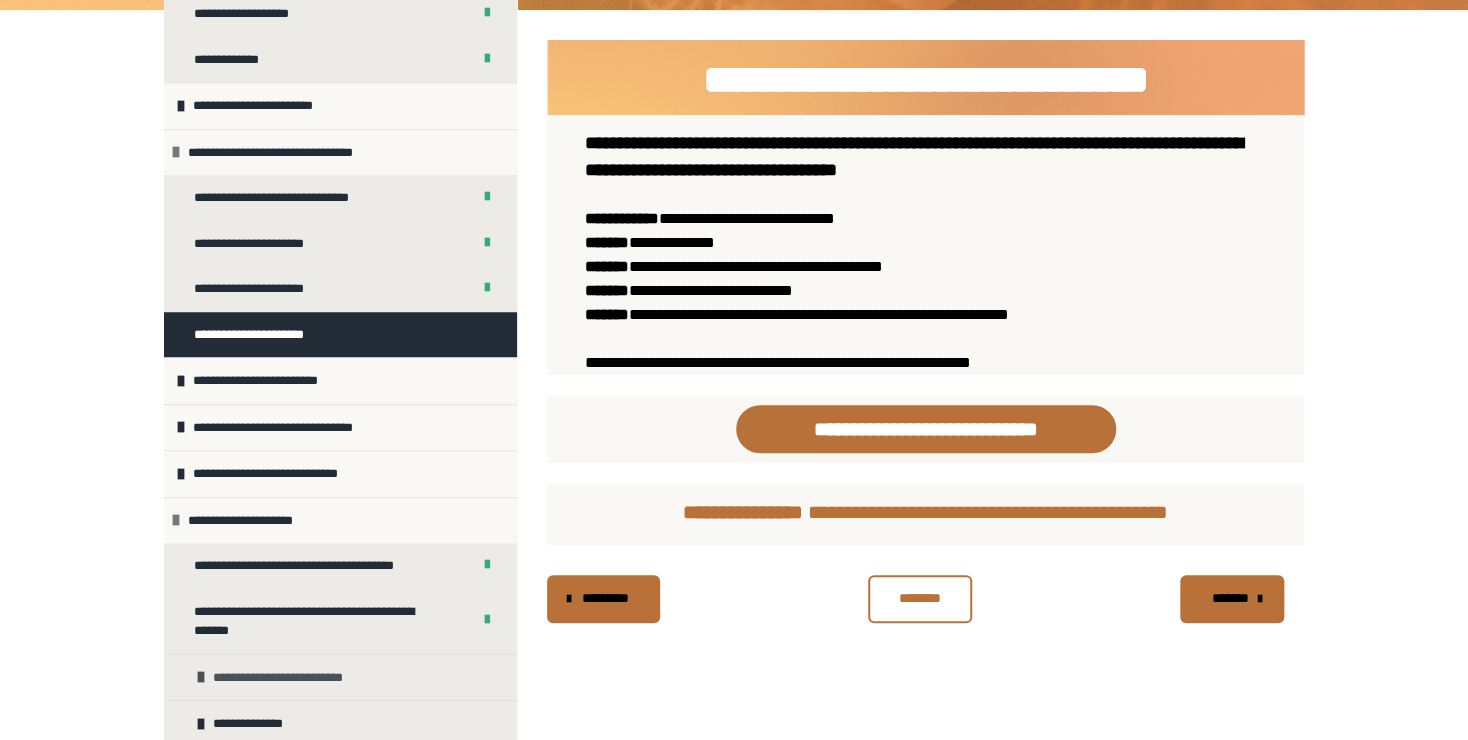 click at bounding box center [201, 677] 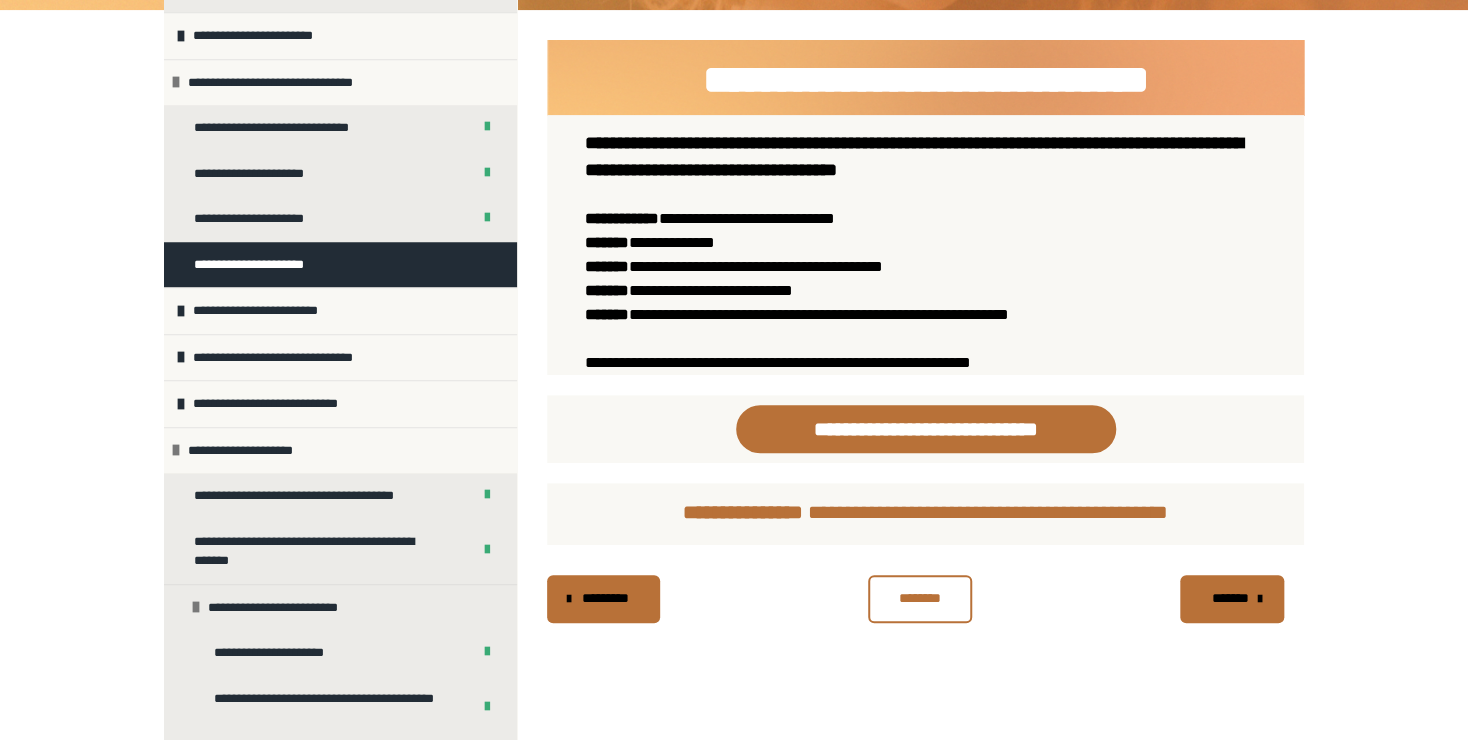 scroll, scrollTop: 771, scrollLeft: 0, axis: vertical 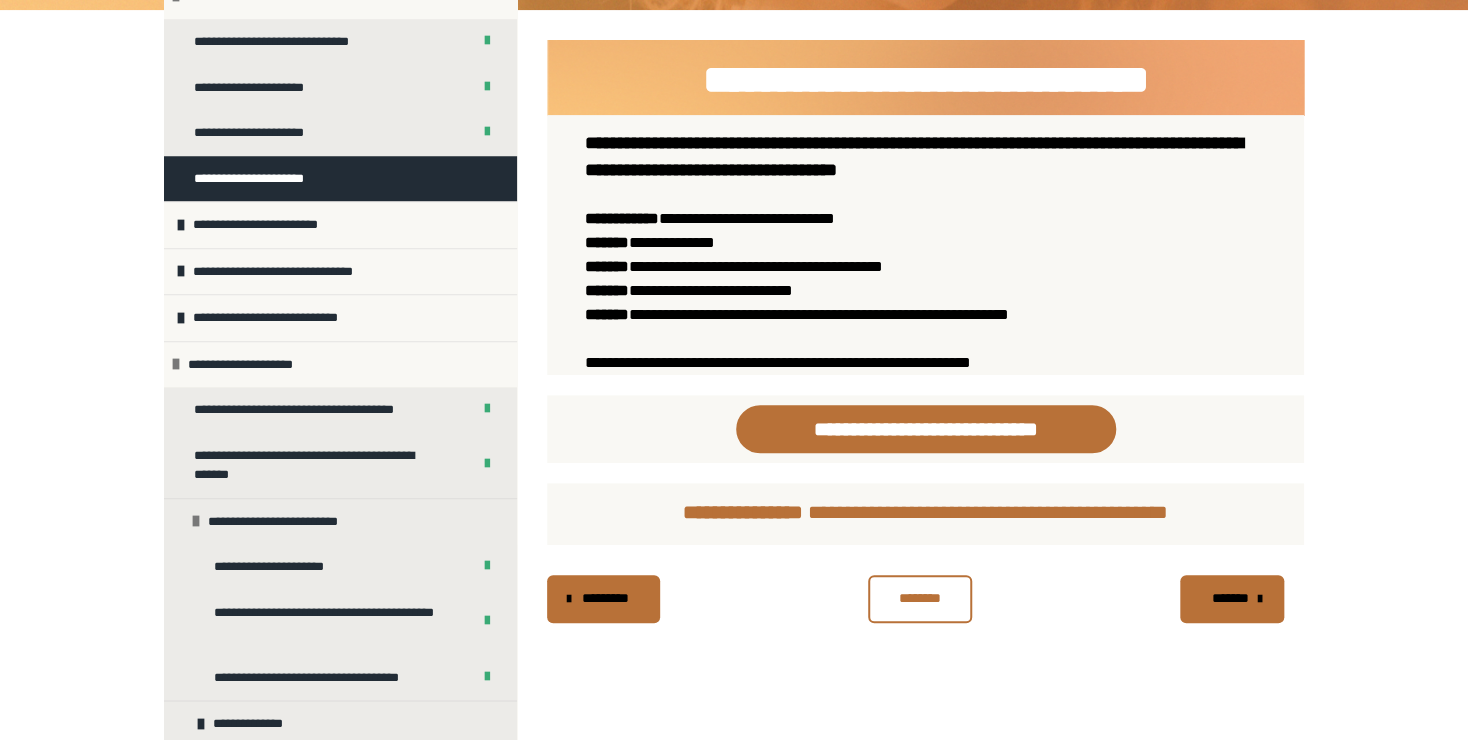 click on "**********" at bounding box center [734, 410] 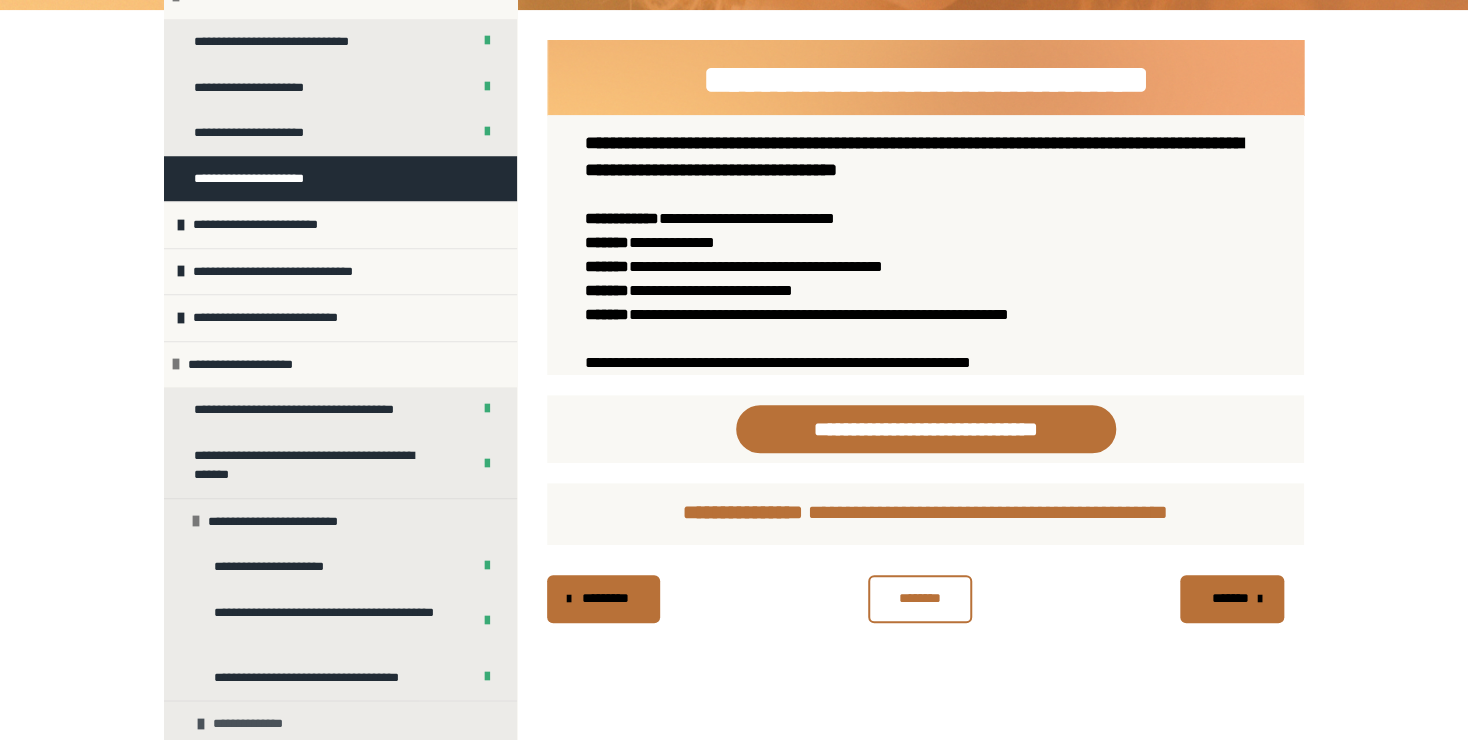 click on "**********" at bounding box center (340, 723) 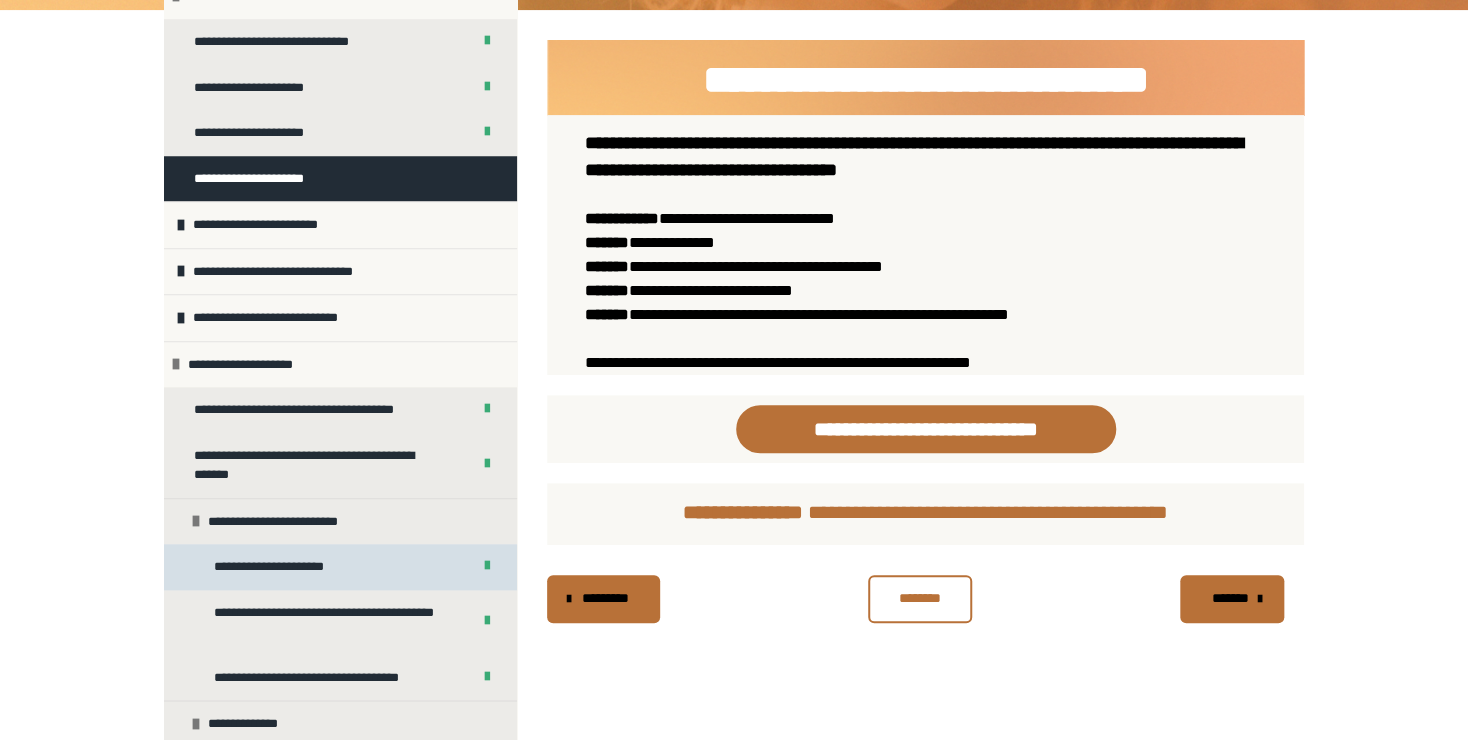 scroll, scrollTop: 858, scrollLeft: 0, axis: vertical 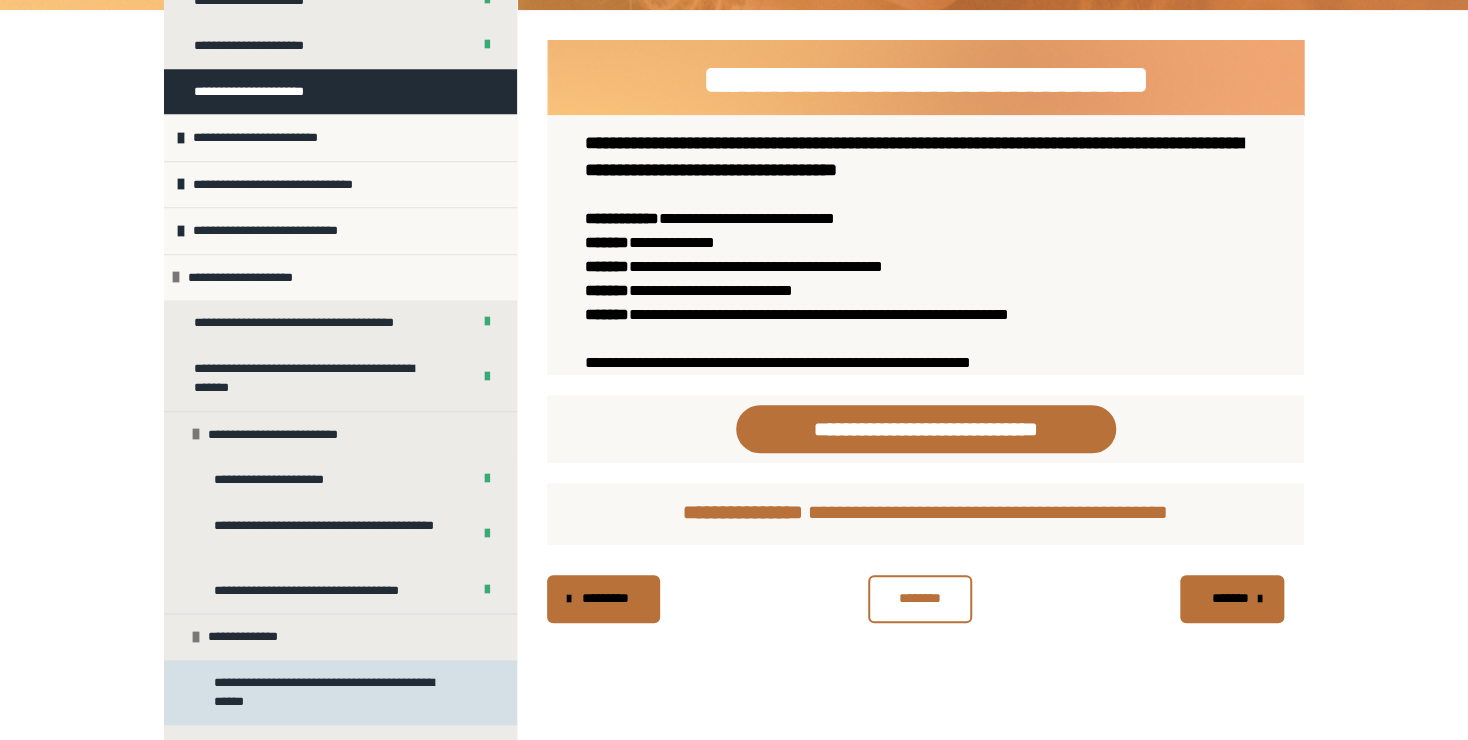 click on "**********" at bounding box center [334, 692] 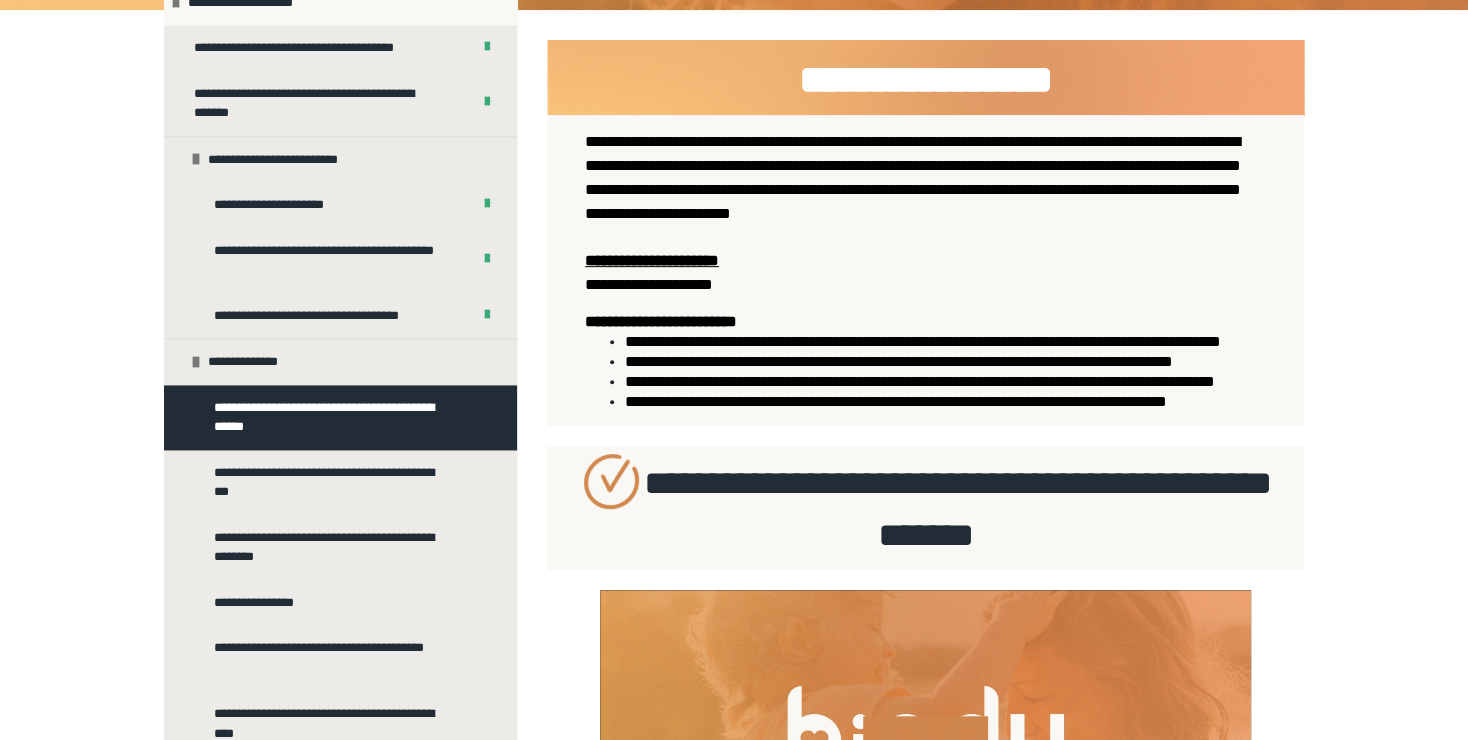 scroll, scrollTop: 1232, scrollLeft: 0, axis: vertical 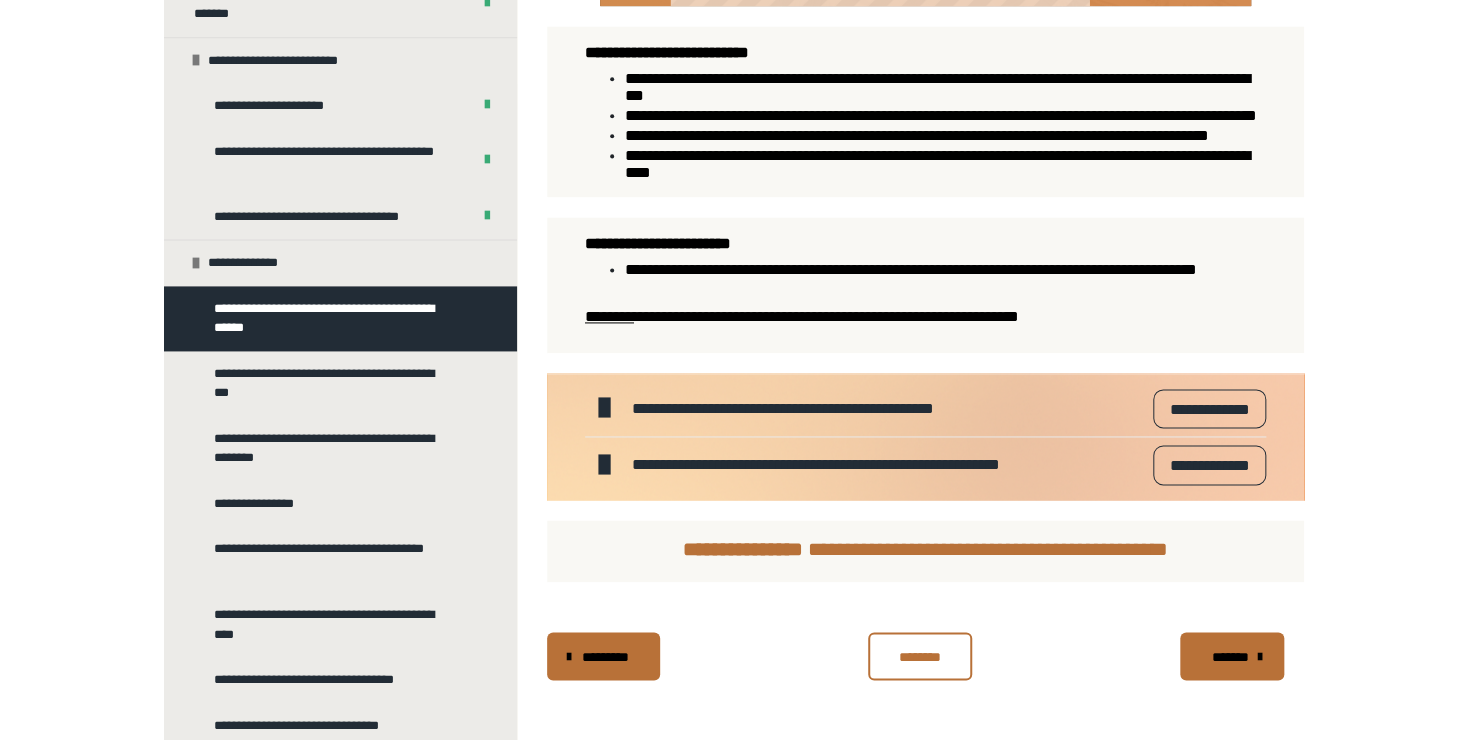 click on "**********" at bounding box center [1209, 409] 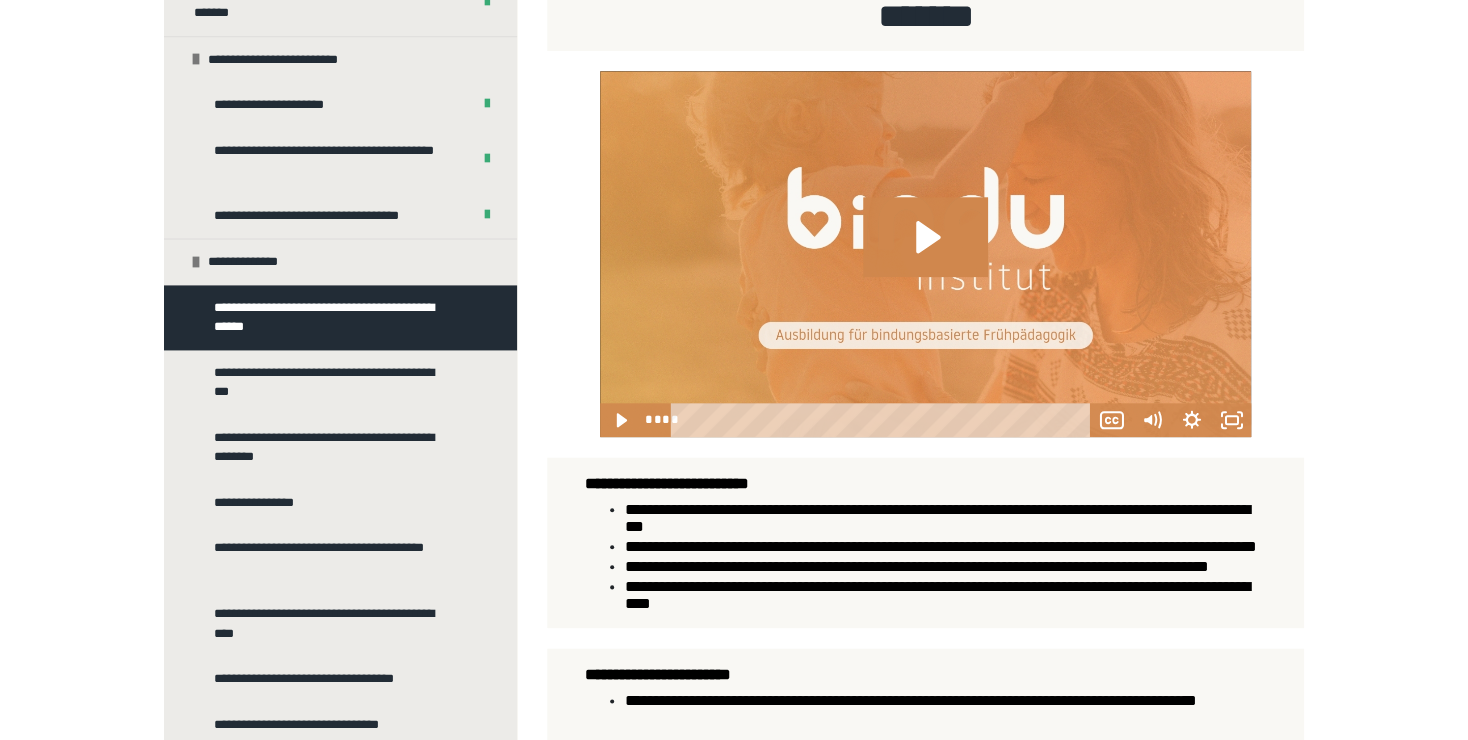 scroll, scrollTop: 541, scrollLeft: 0, axis: vertical 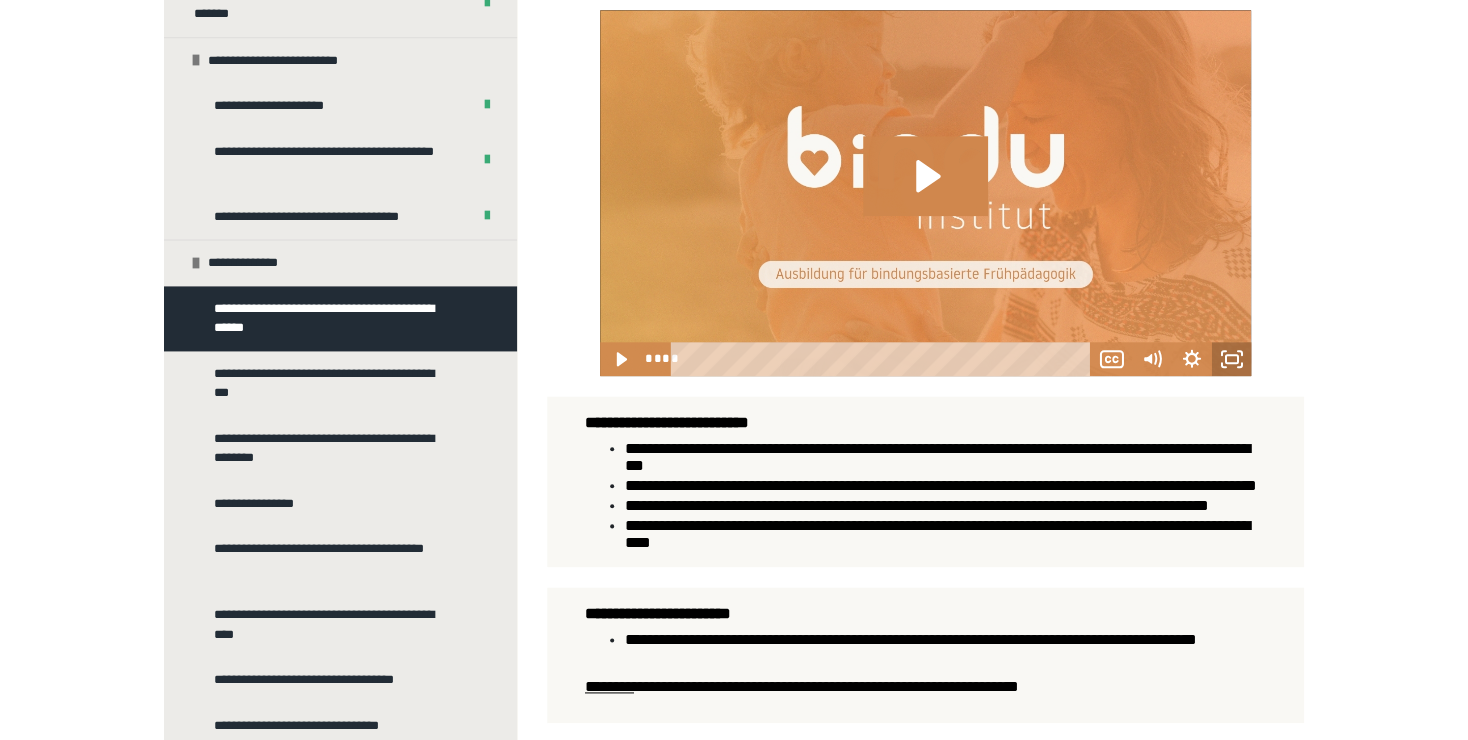 click 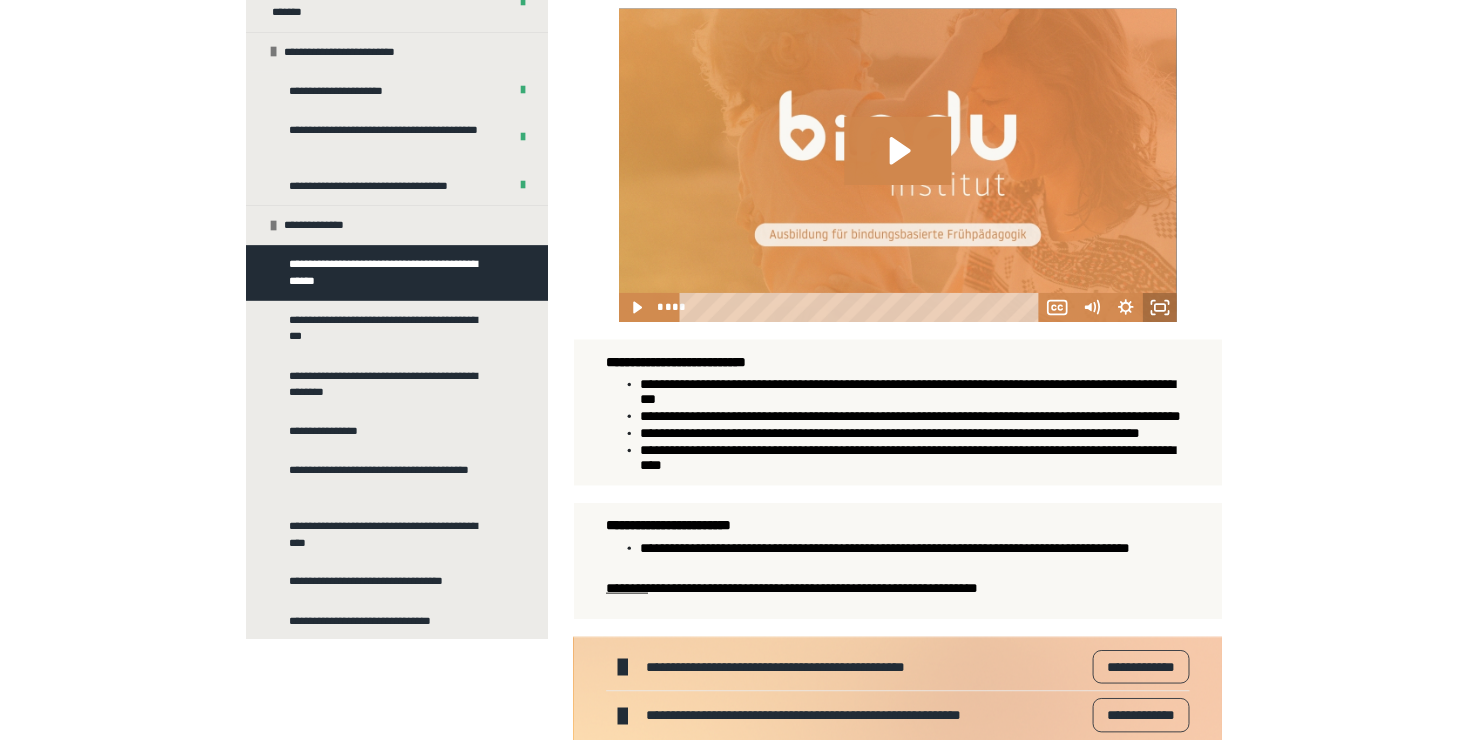 scroll, scrollTop: 1108, scrollLeft: 0, axis: vertical 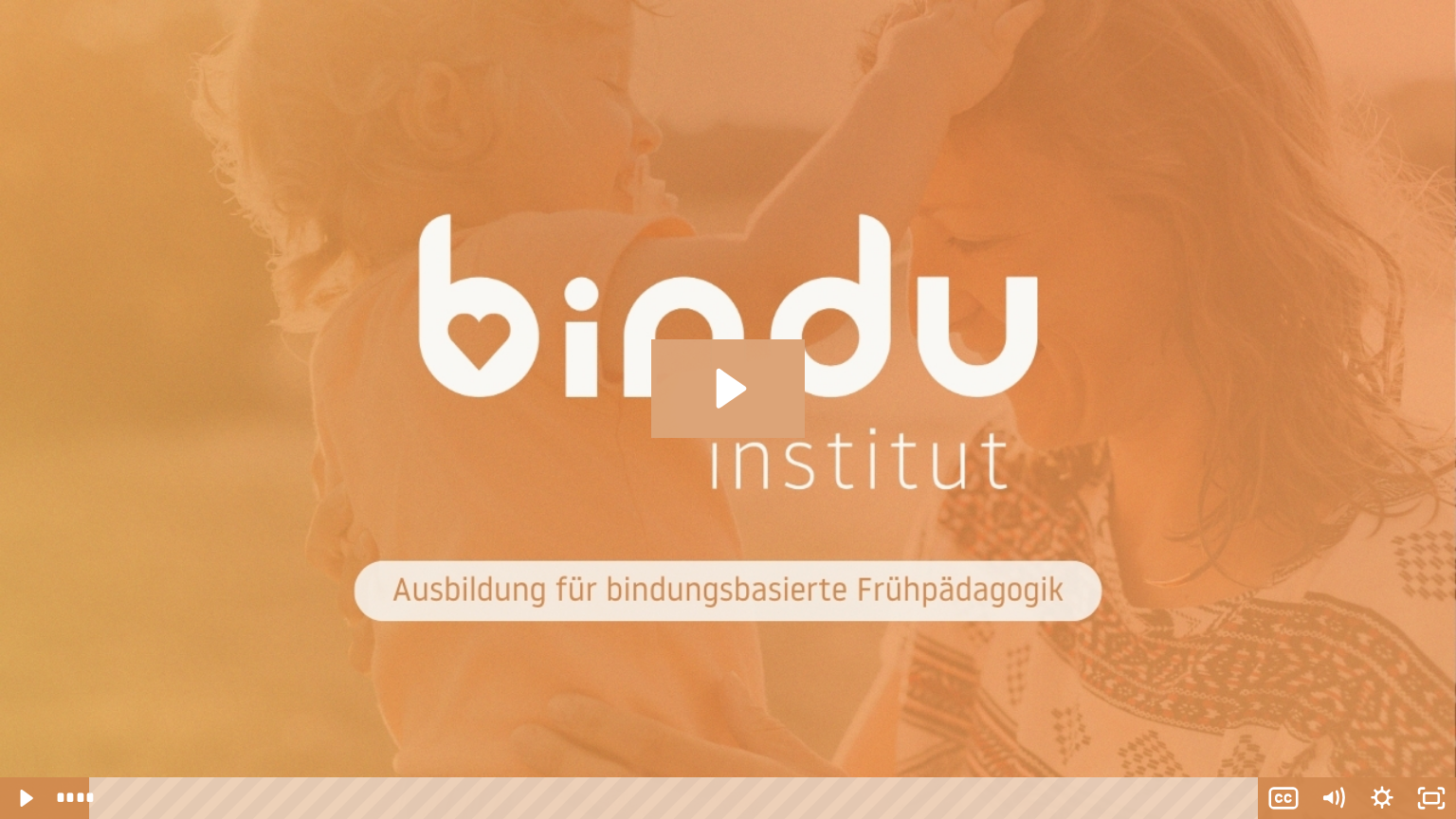 click 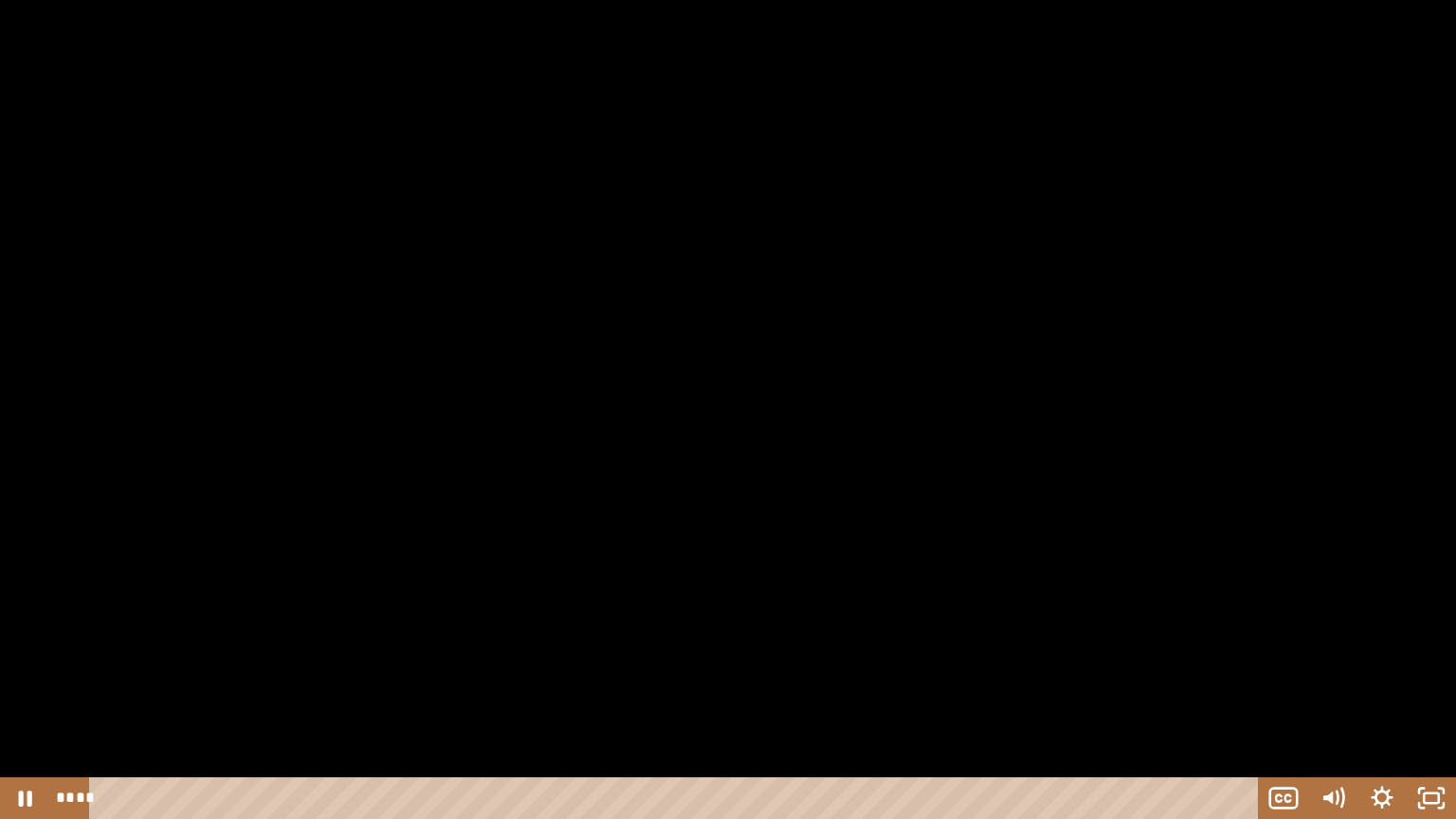click at bounding box center [728, 410] 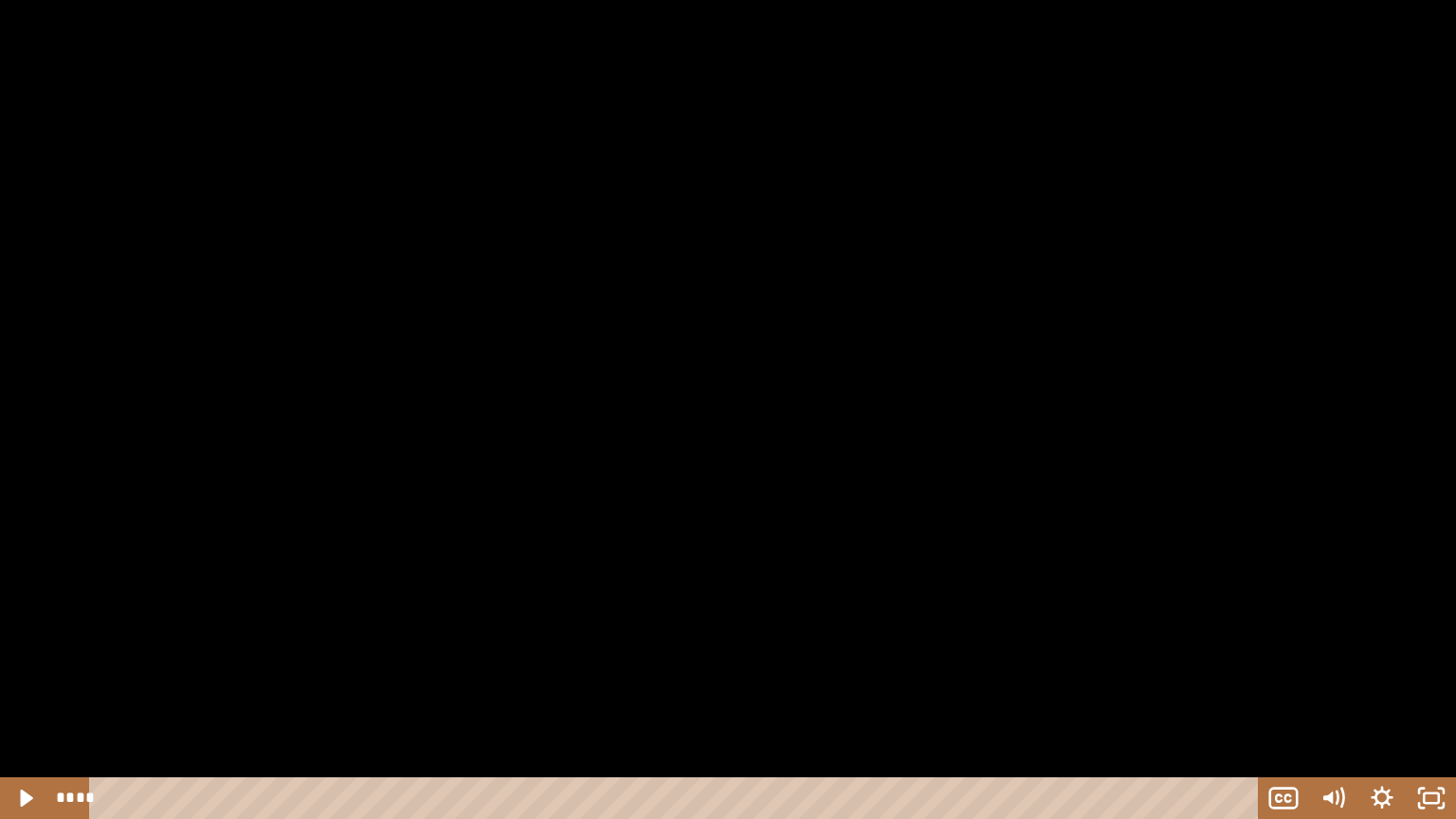 click at bounding box center [728, 410] 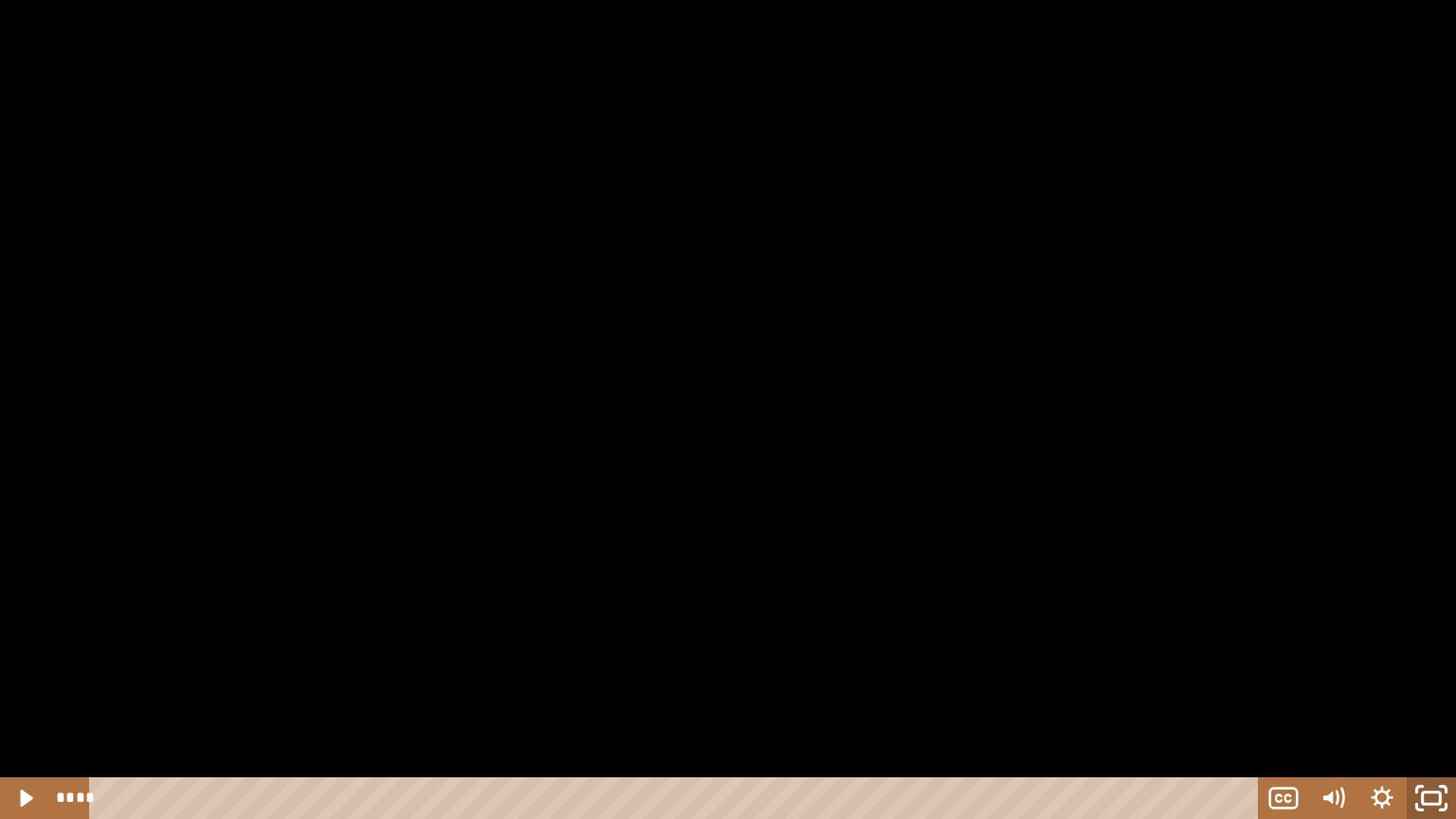 click 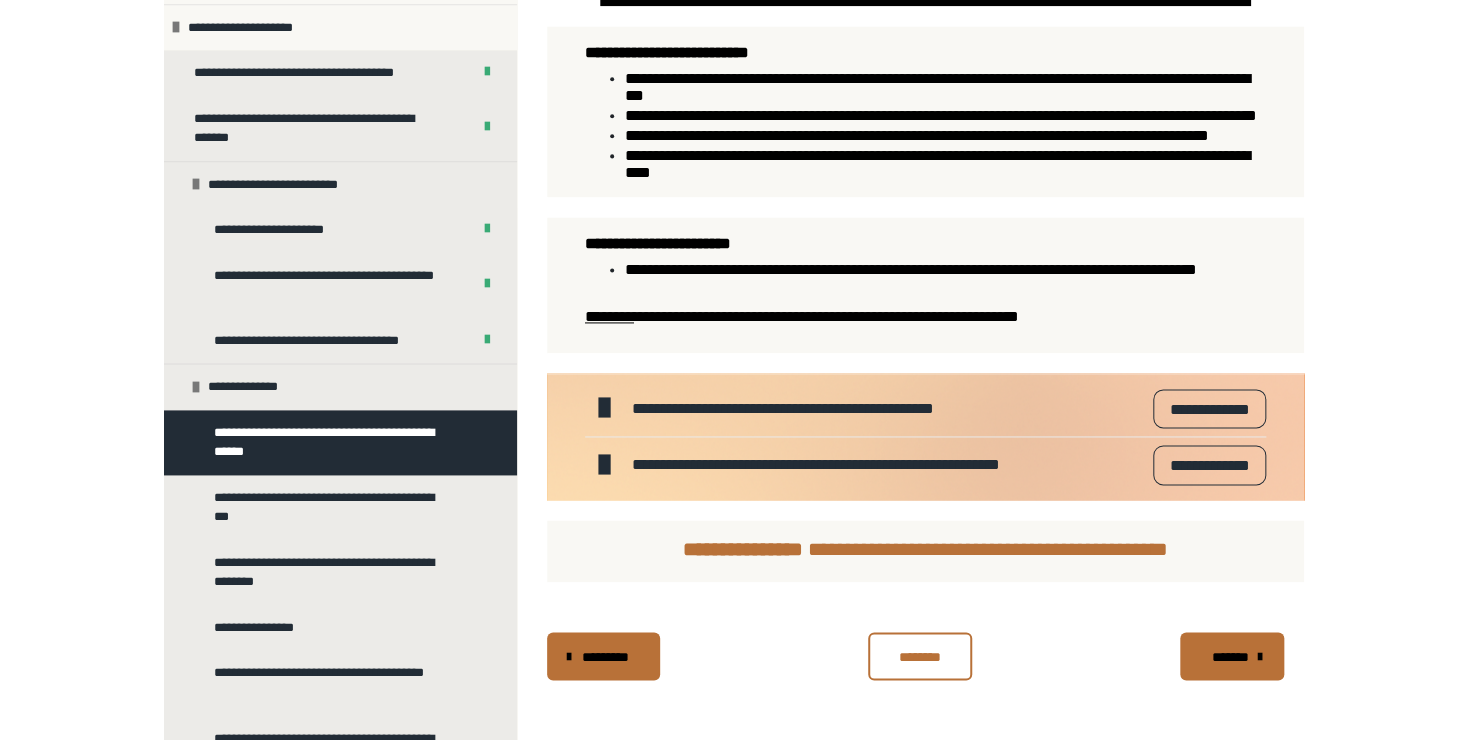 scroll, scrollTop: 1401, scrollLeft: 0, axis: vertical 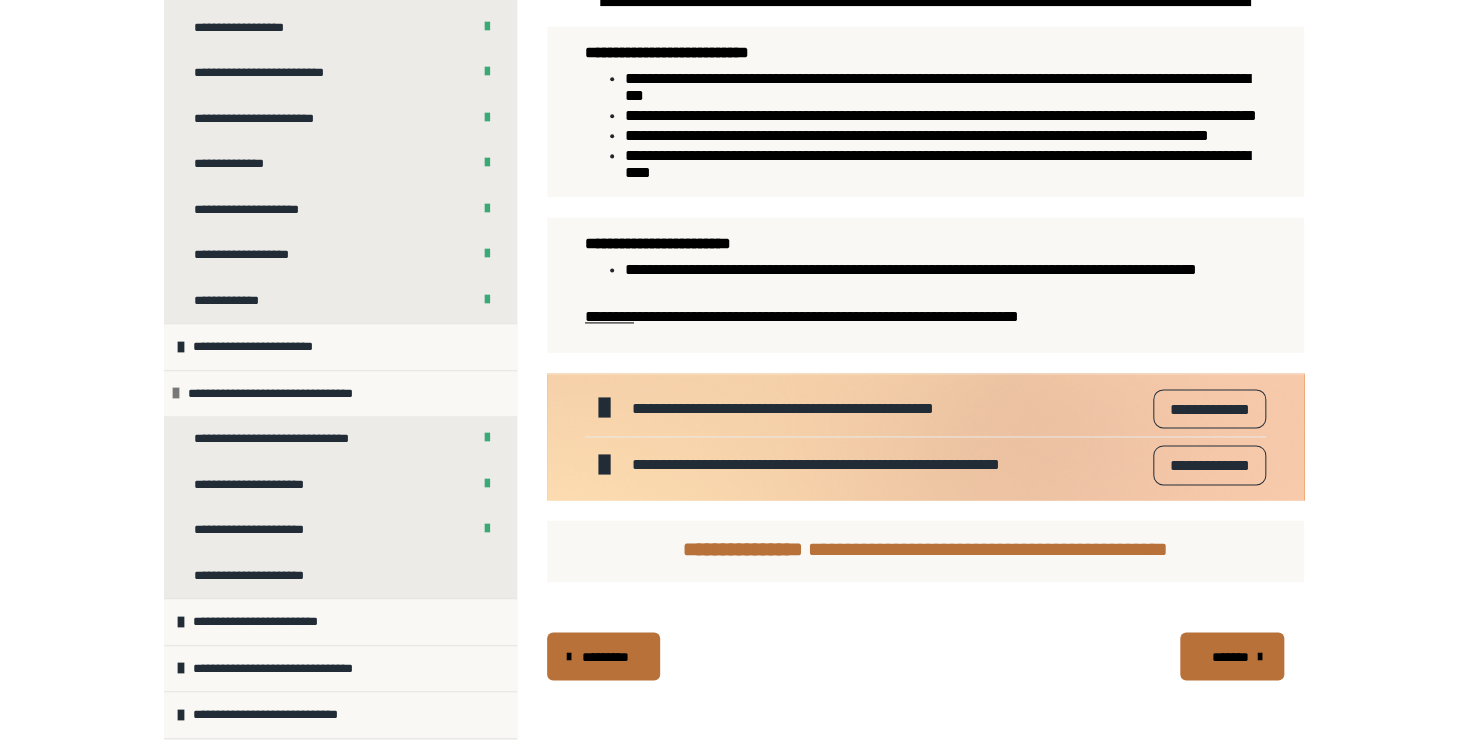 click on "**********" at bounding box center [734, -100] 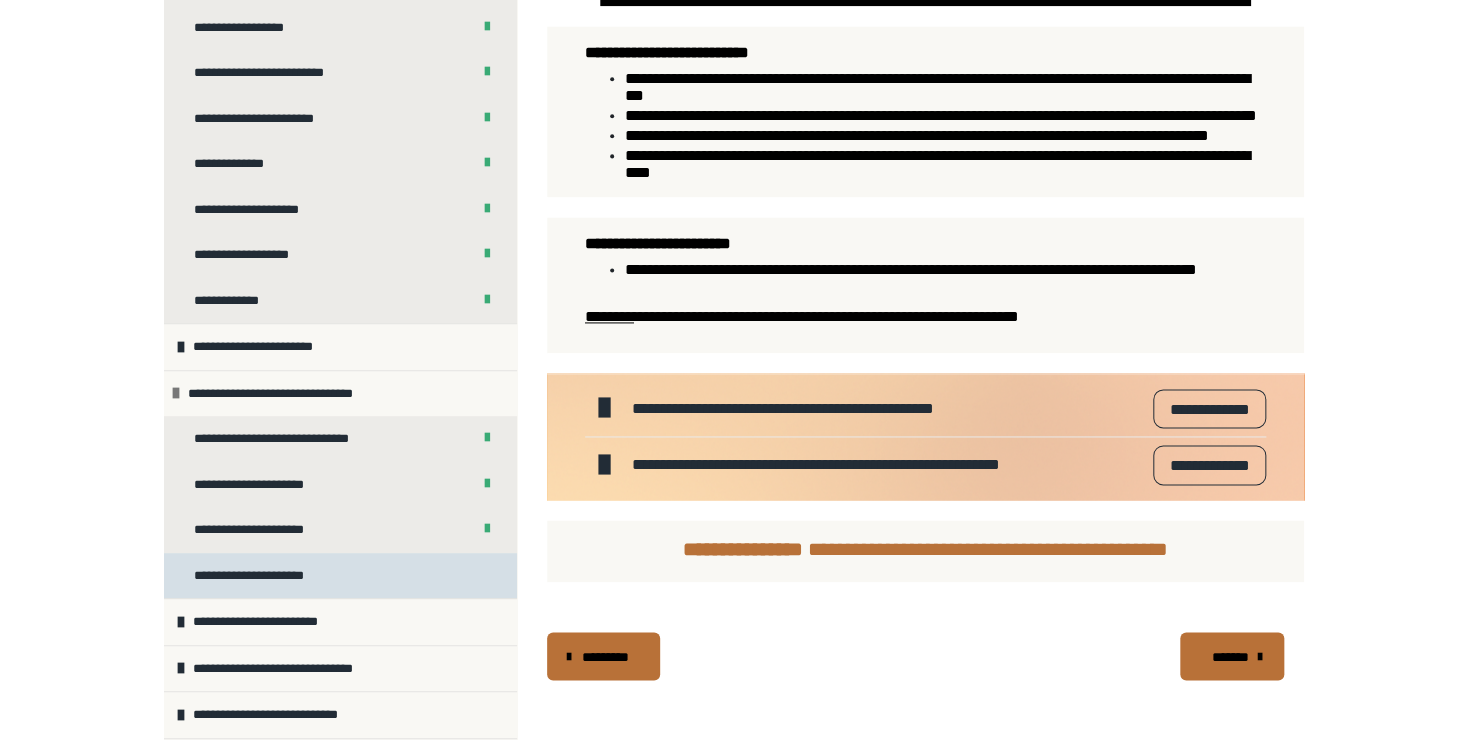 click on "**********" at bounding box center [256, 576] 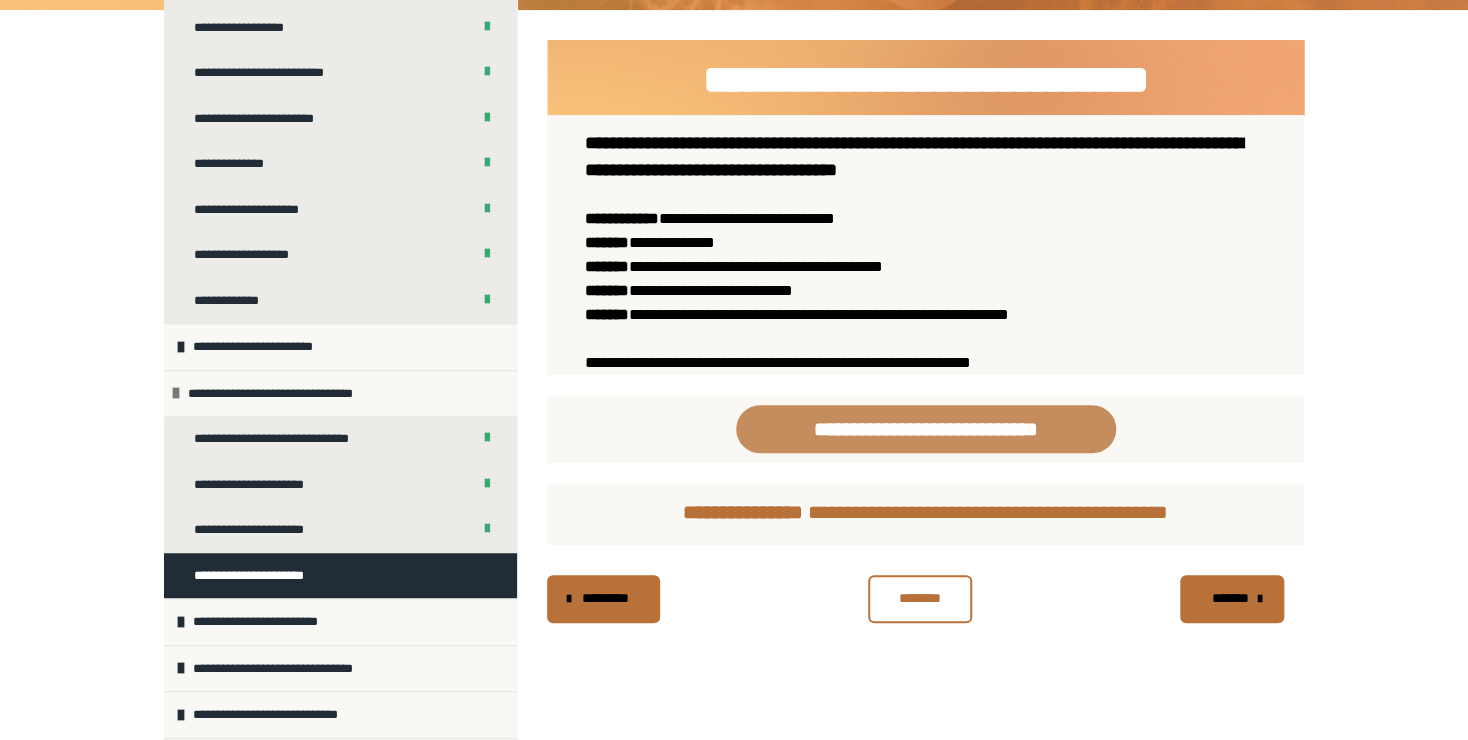 click on "**********" at bounding box center [926, 429] 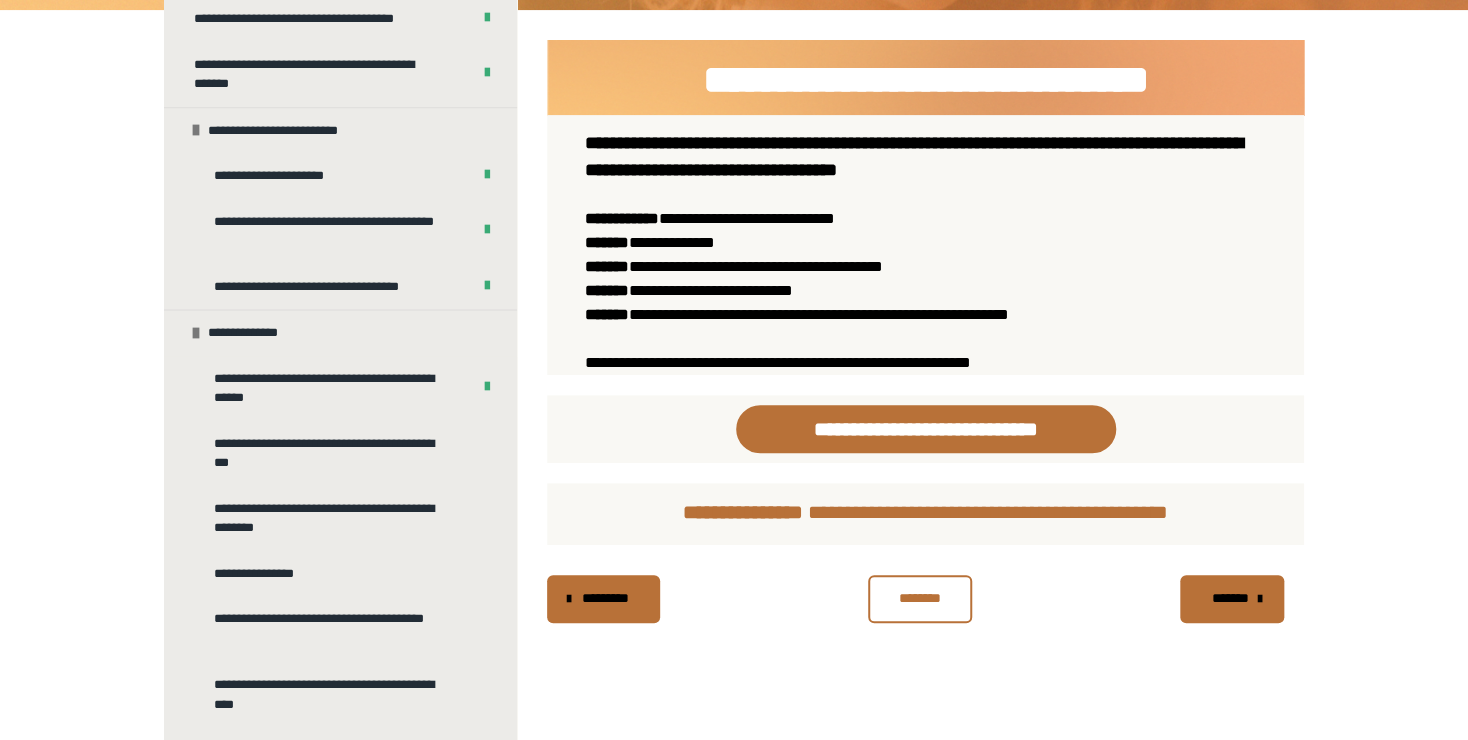scroll, scrollTop: 1213, scrollLeft: 0, axis: vertical 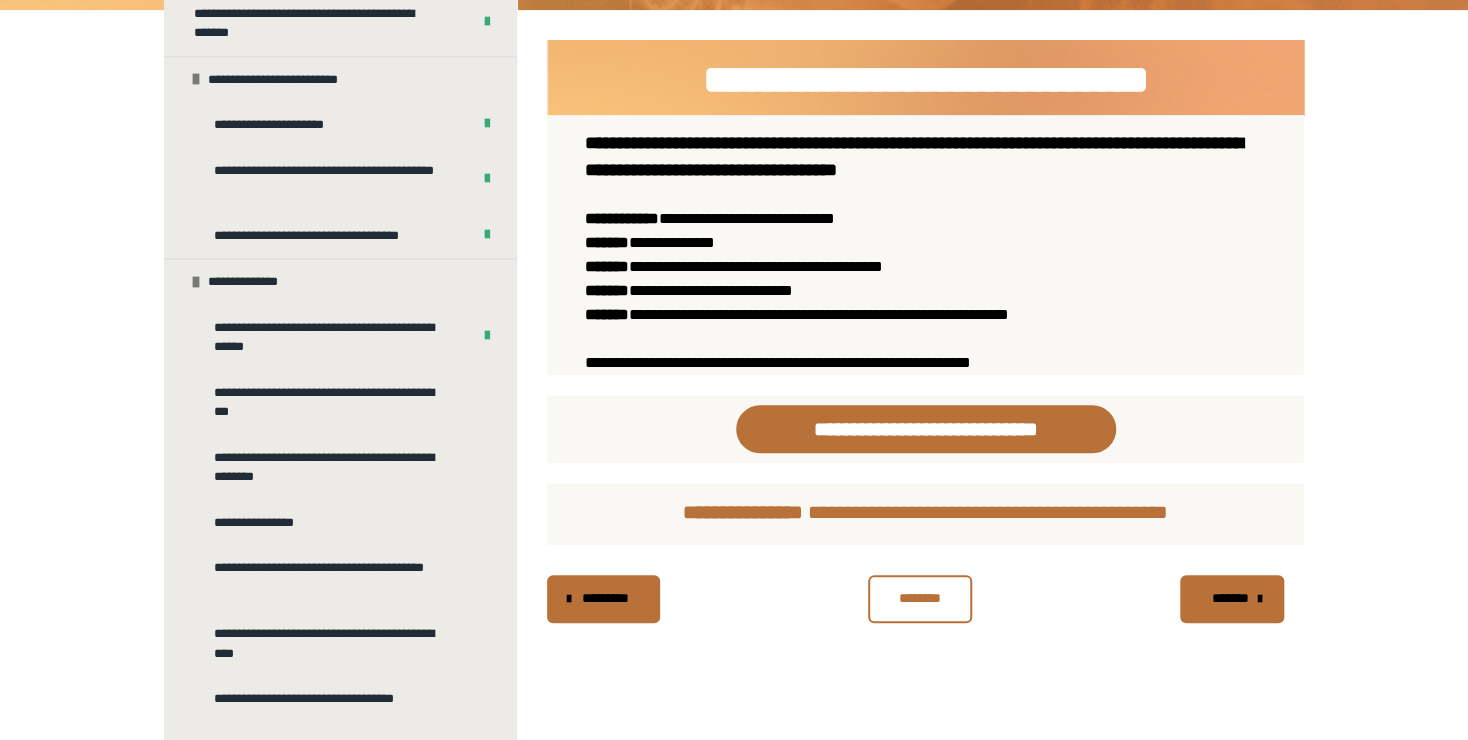 click on "**********" at bounding box center [925, 410] 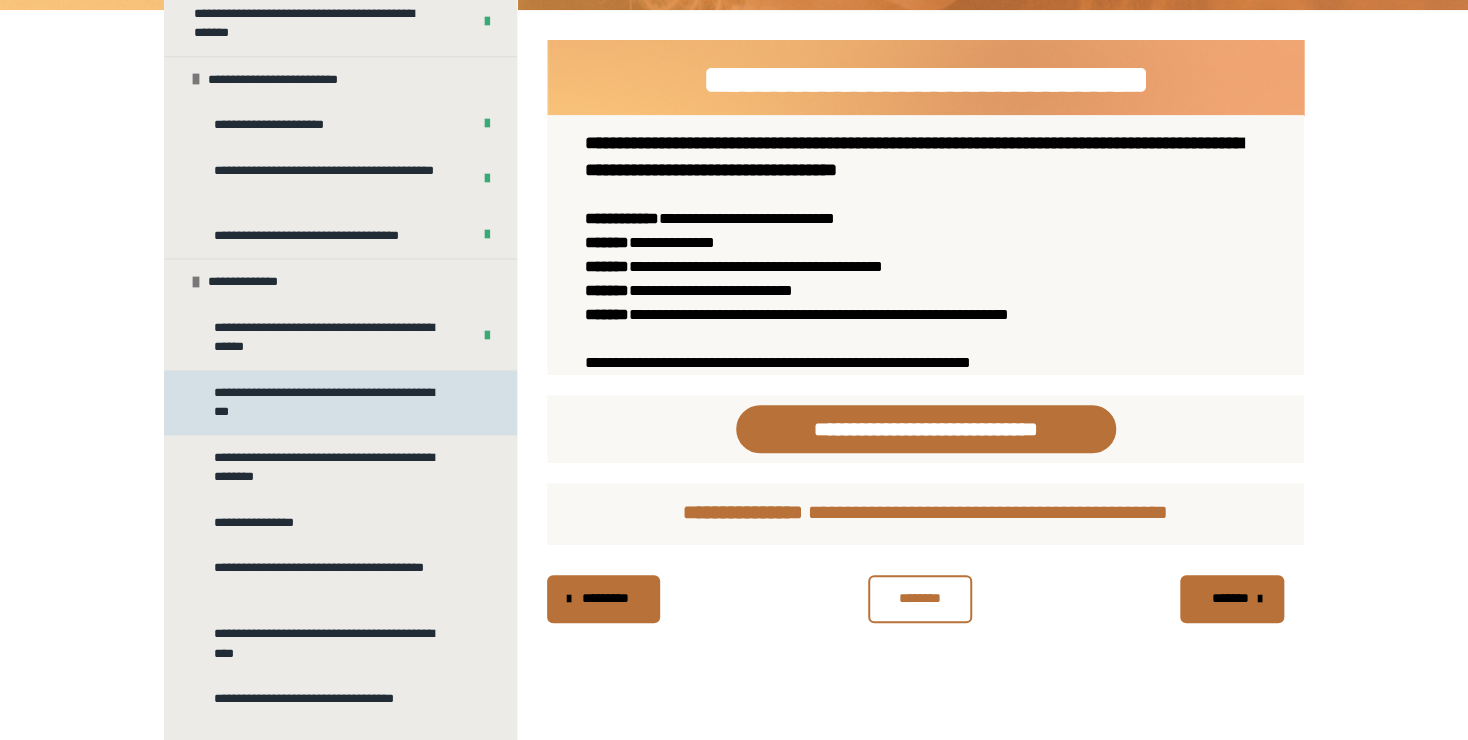 click on "**********" at bounding box center (334, 402) 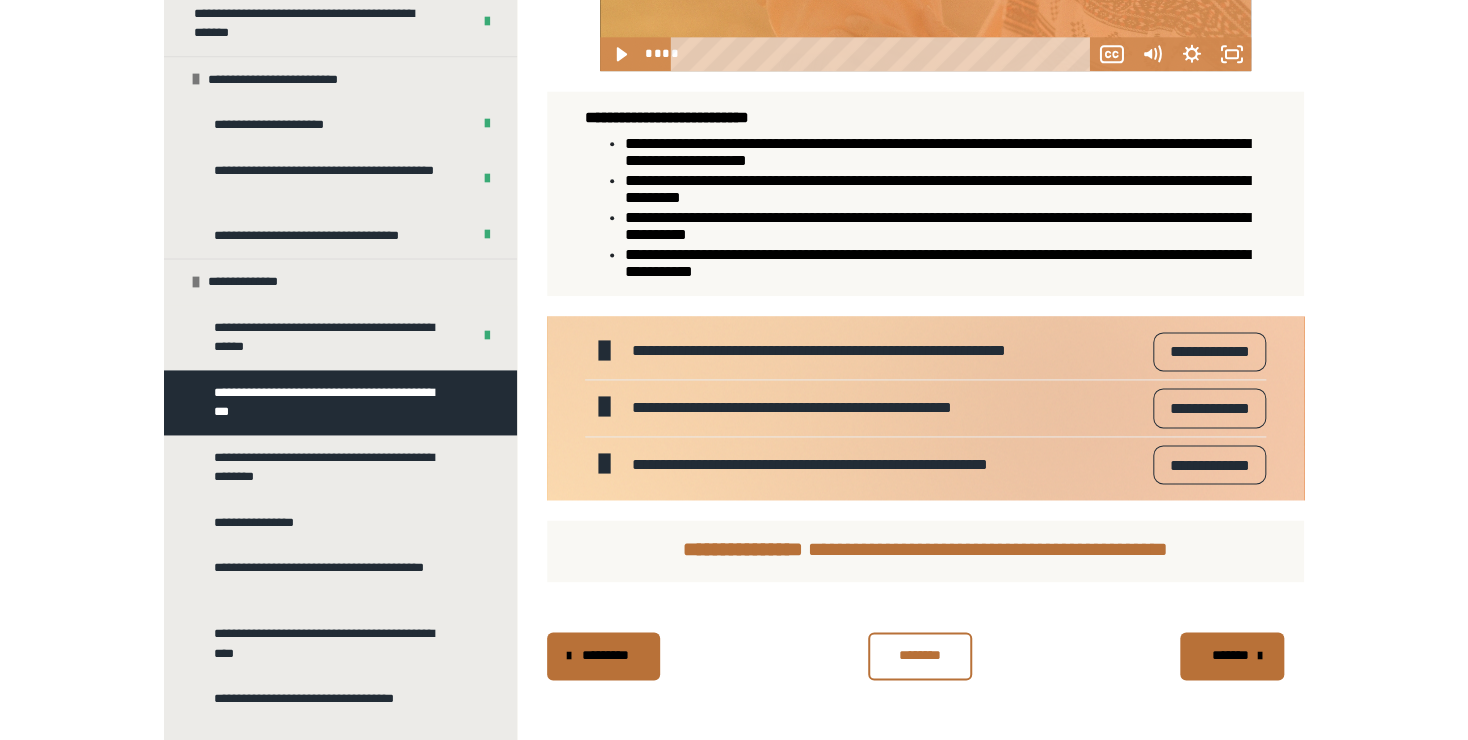 scroll, scrollTop: 1327, scrollLeft: 0, axis: vertical 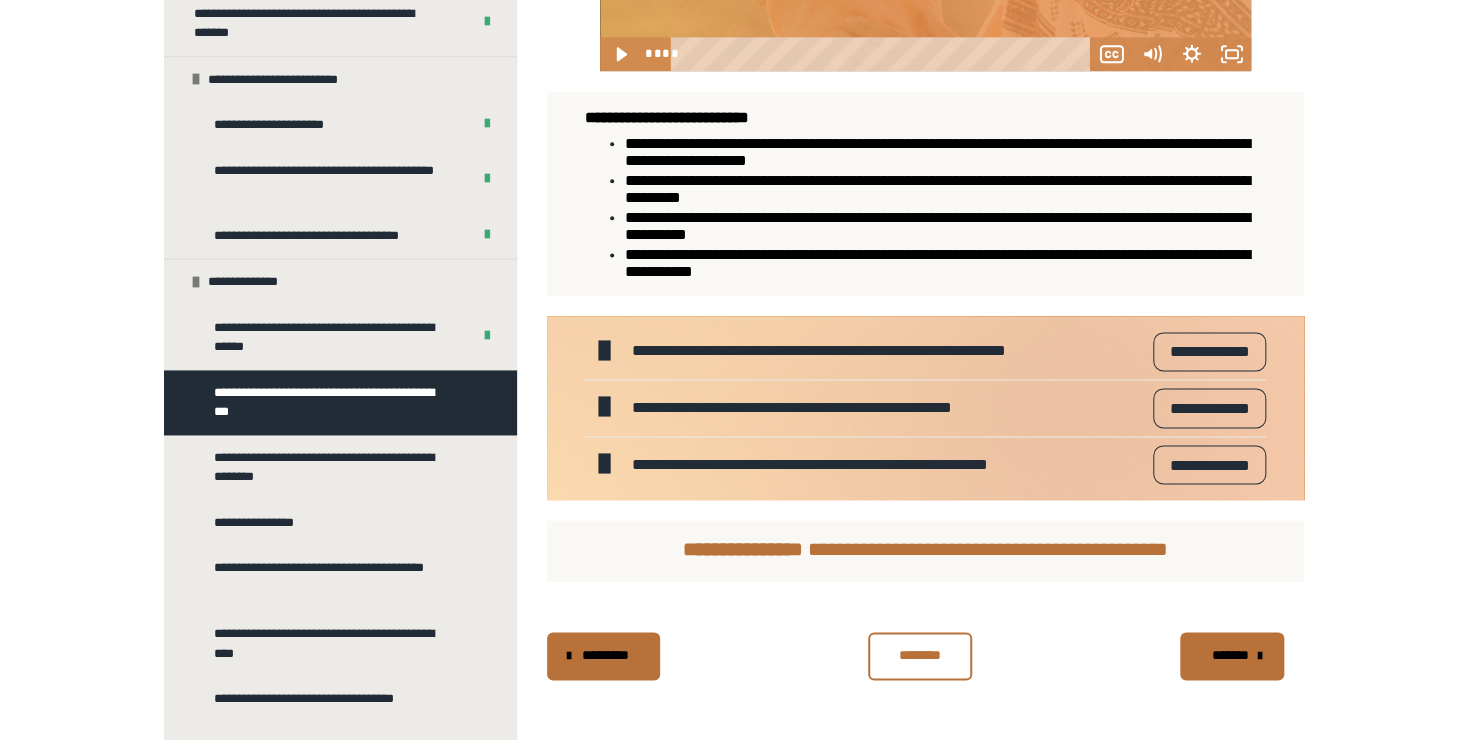 click on "**********" at bounding box center (1209, 352) 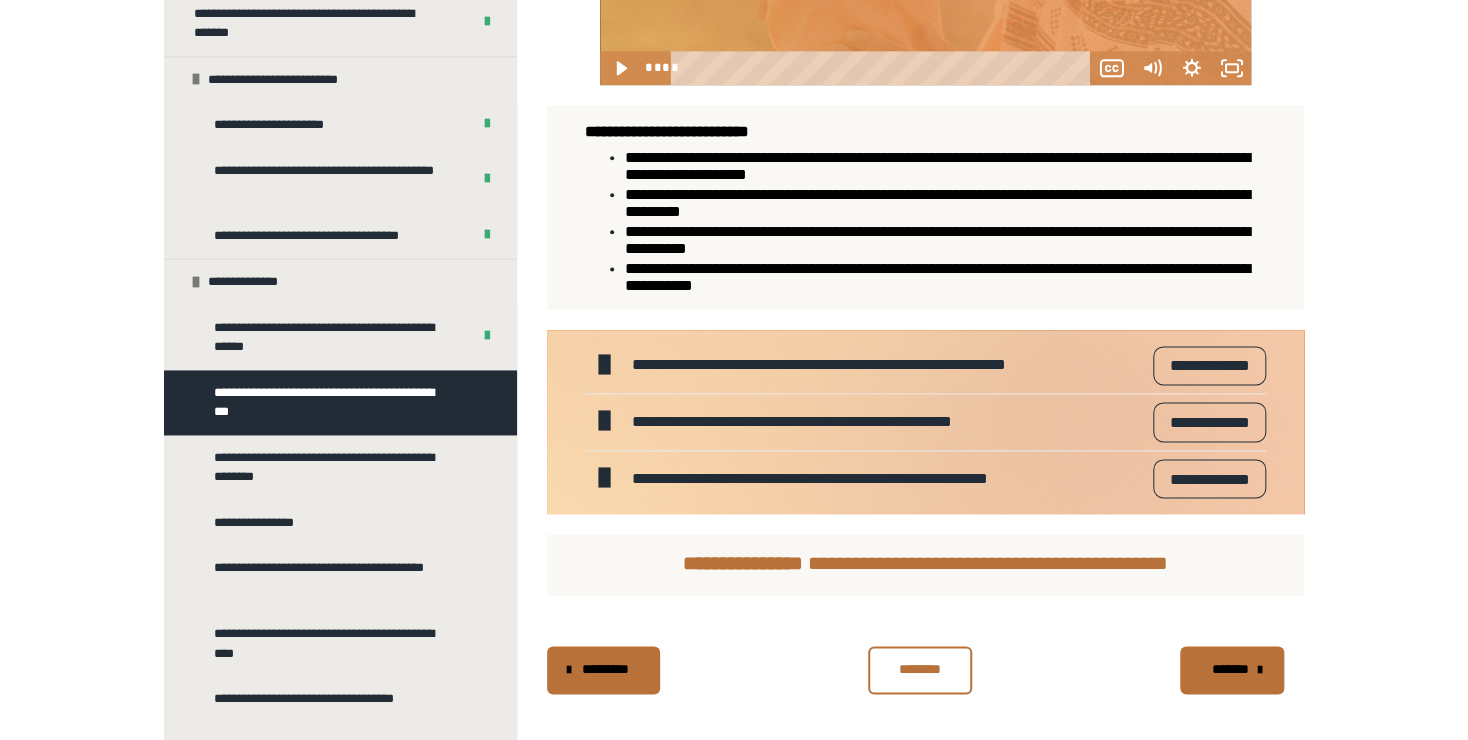 scroll, scrollTop: 1158, scrollLeft: 0, axis: vertical 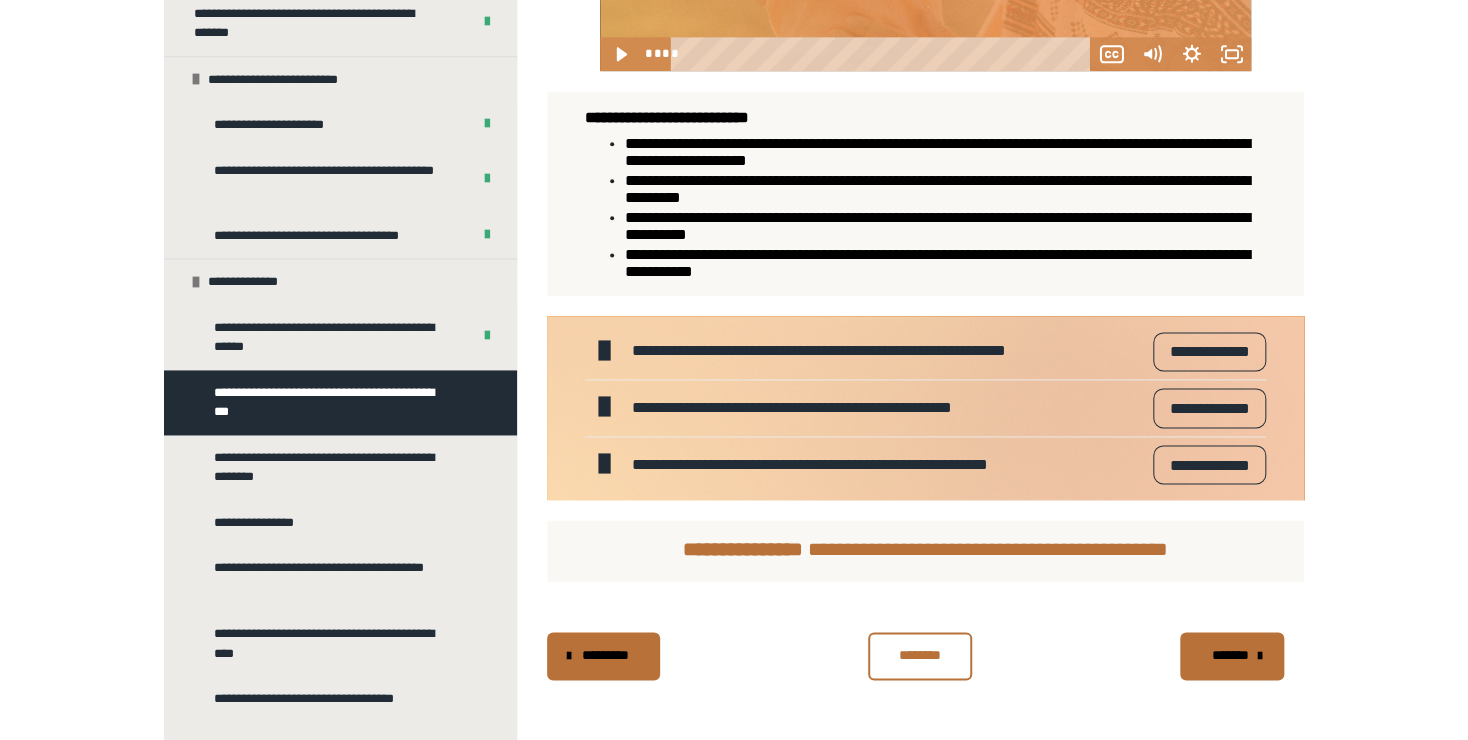 click on "**********" at bounding box center [734, -208] 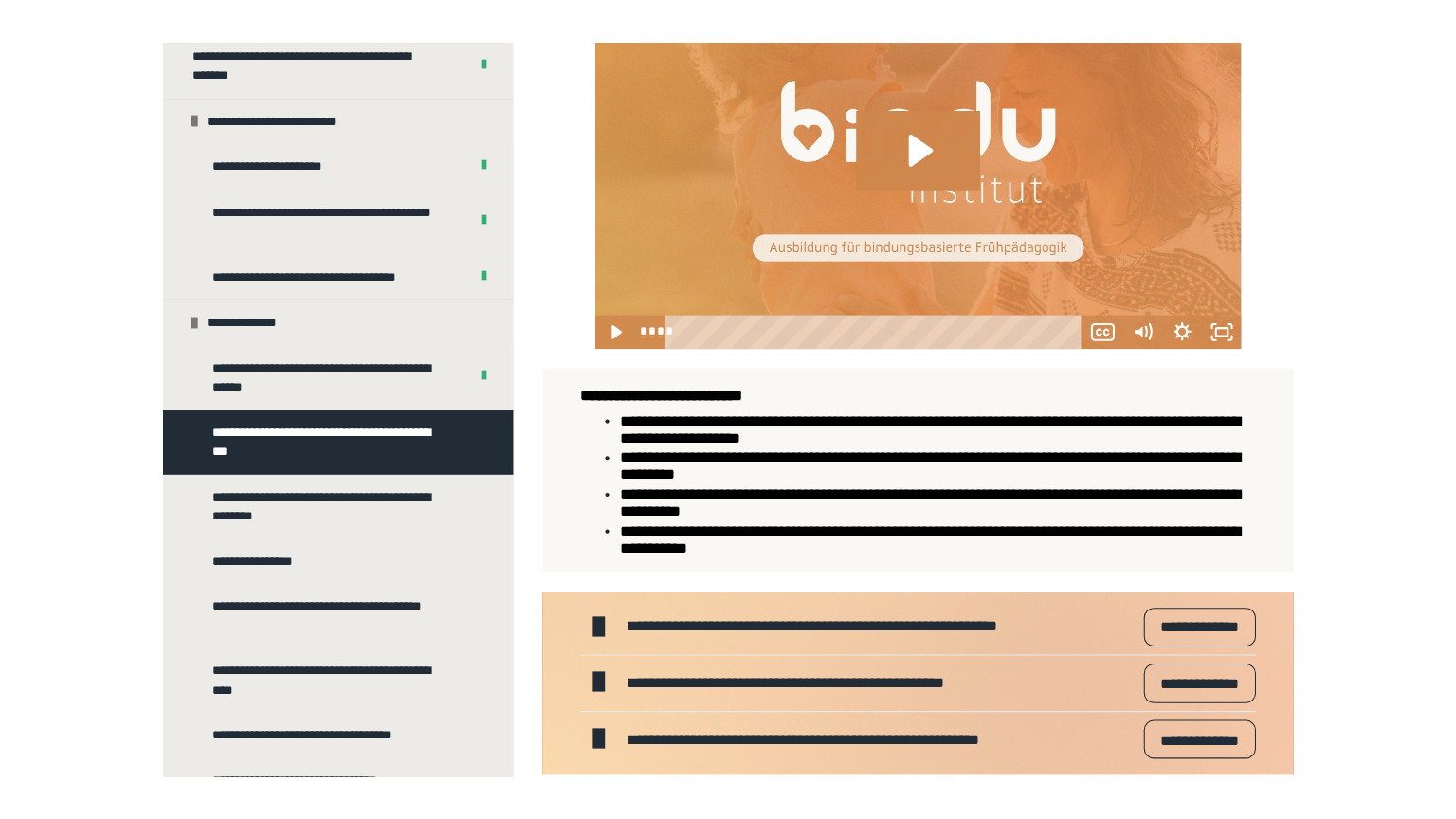 scroll, scrollTop: 752, scrollLeft: 0, axis: vertical 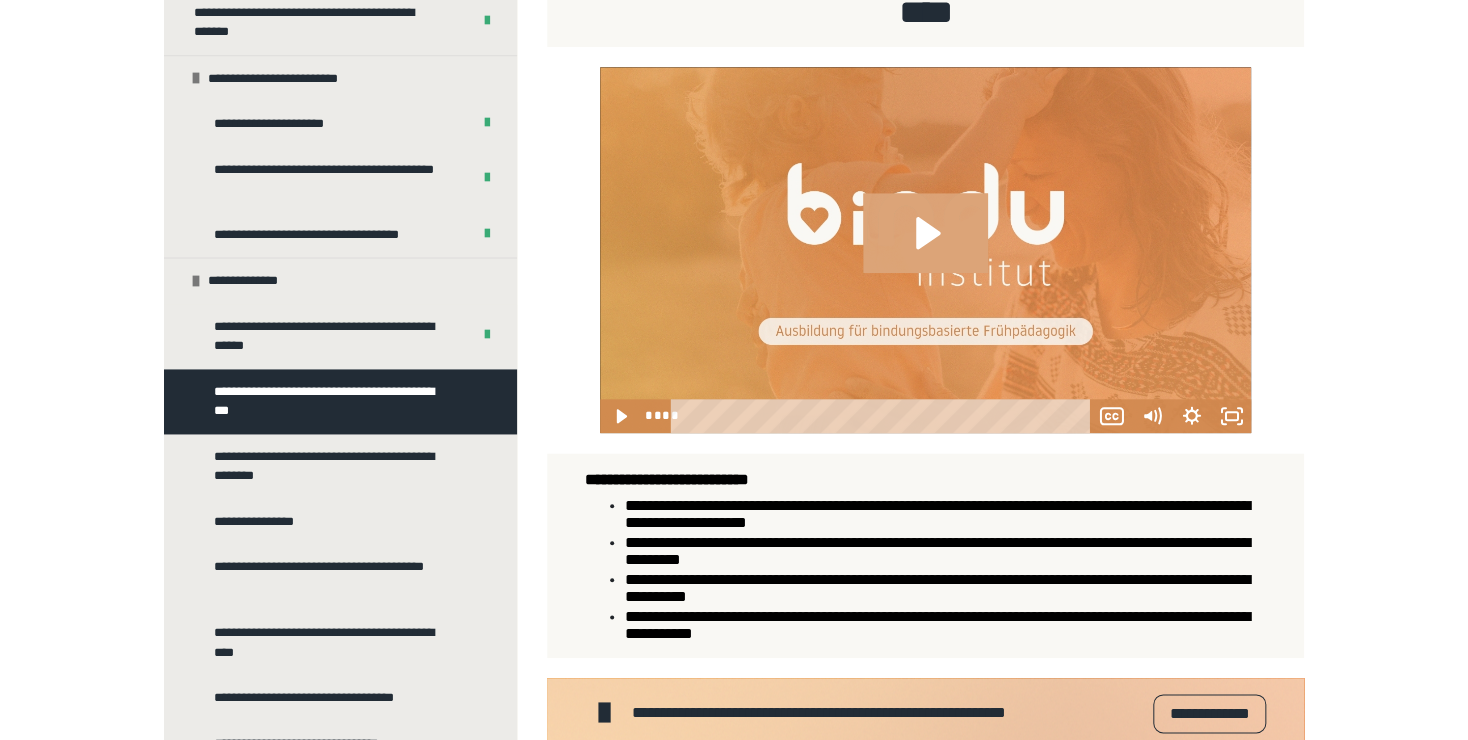 click 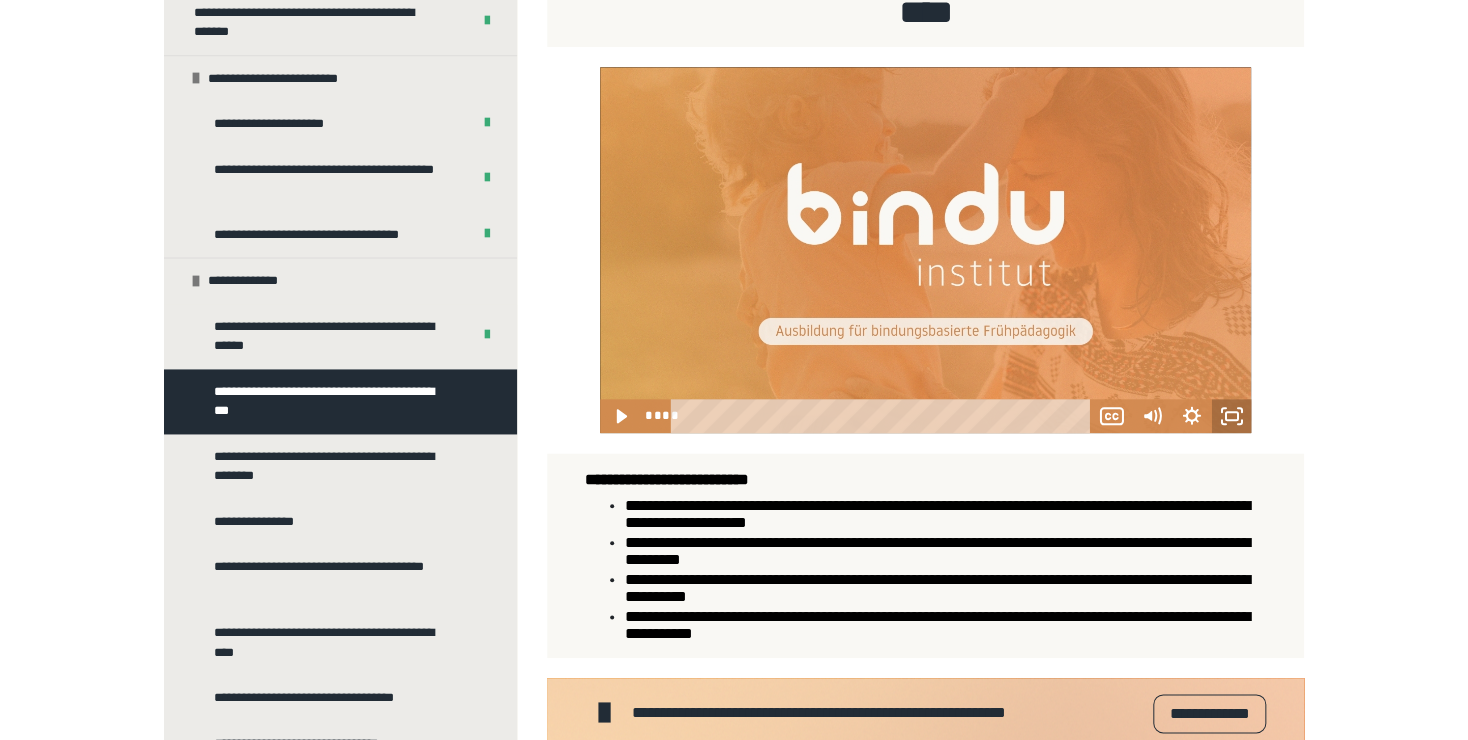 click 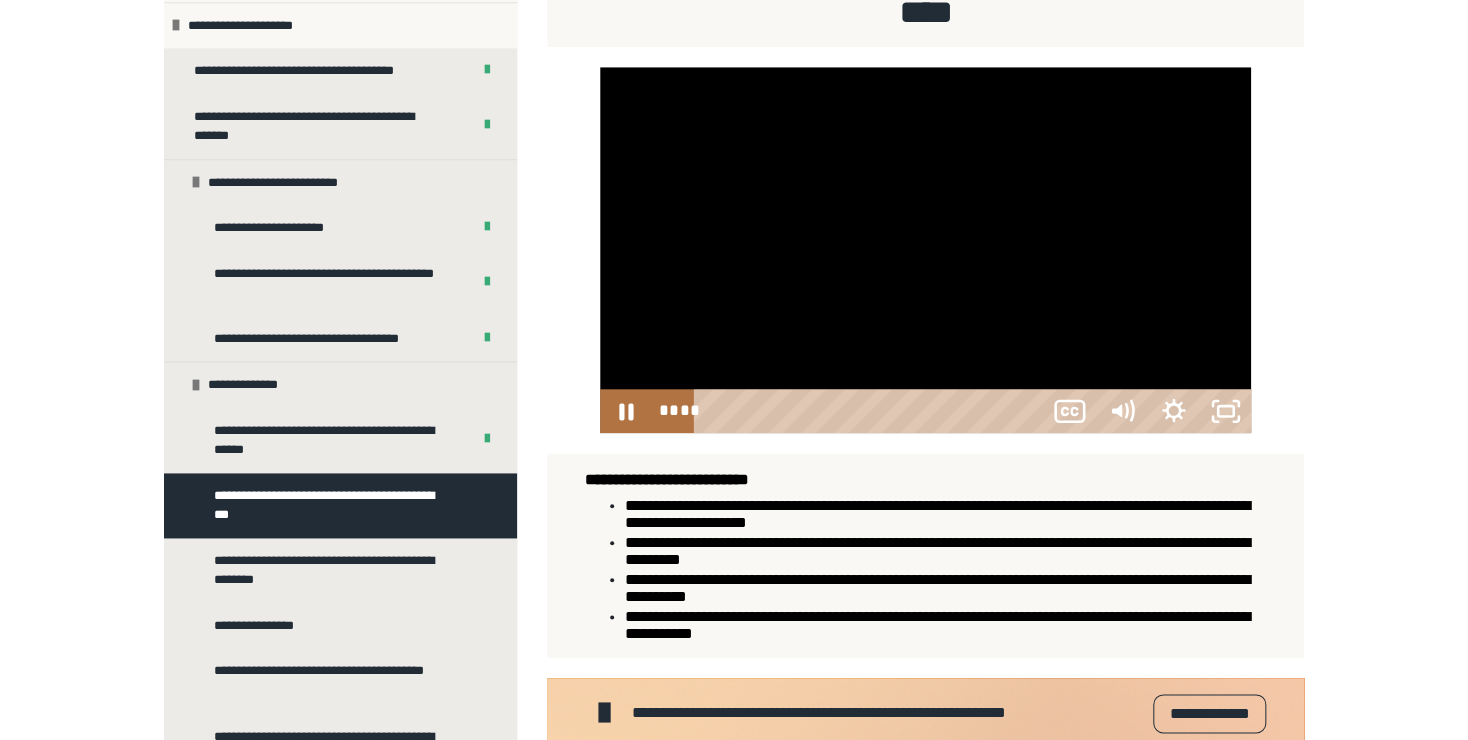 scroll, scrollTop: 1108, scrollLeft: 0, axis: vertical 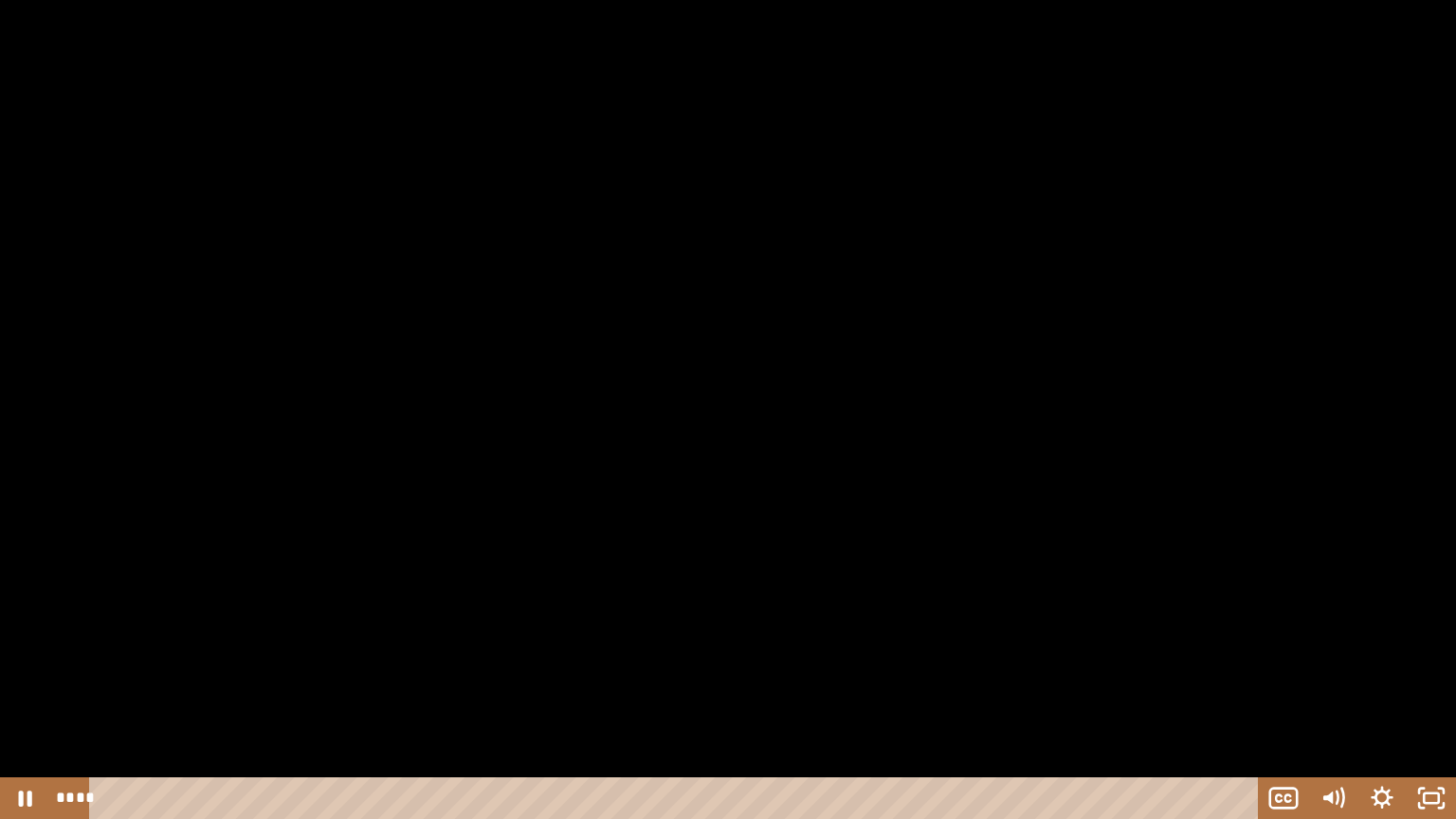 click at bounding box center (728, 410) 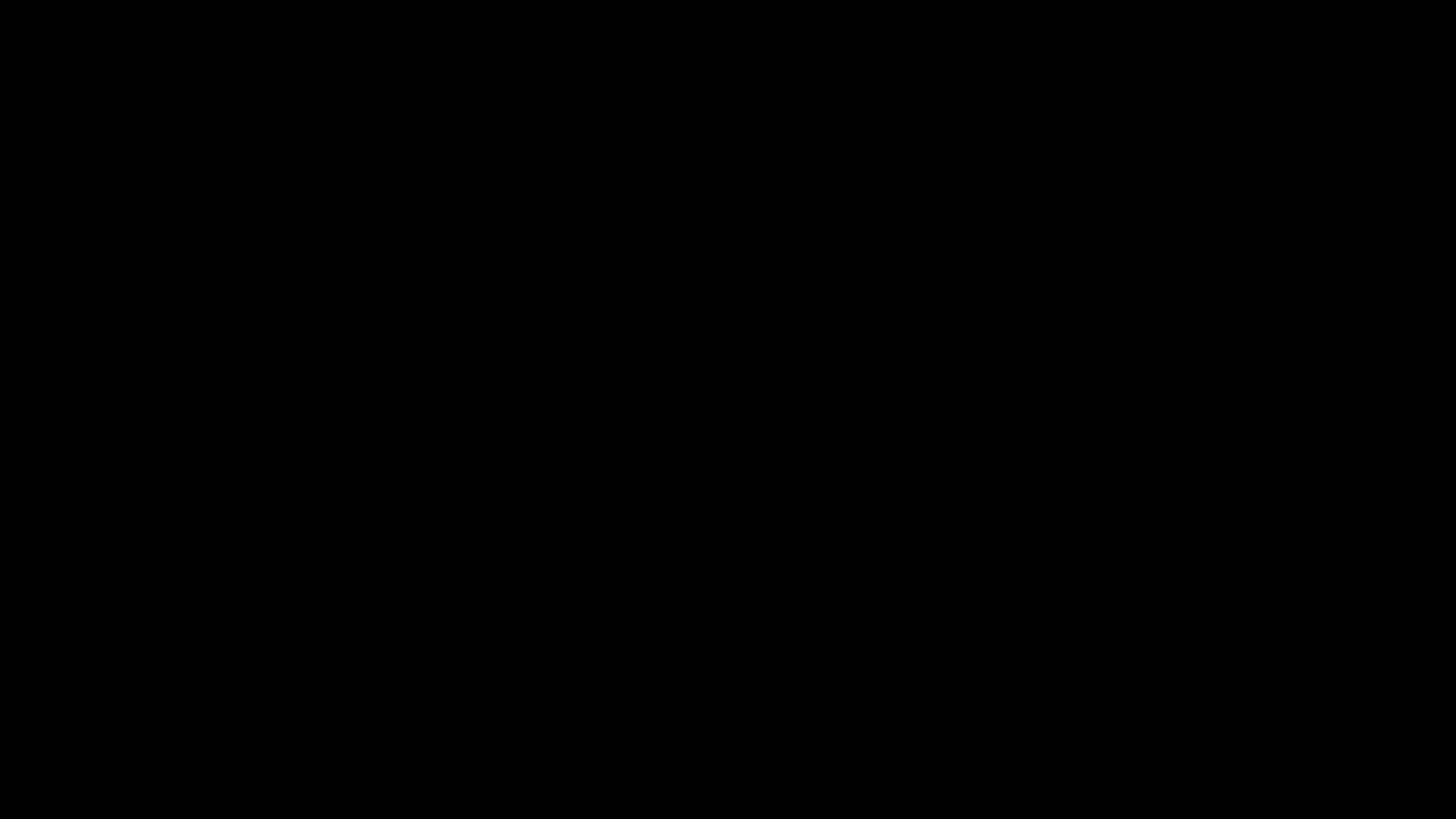 click at bounding box center [728, 410] 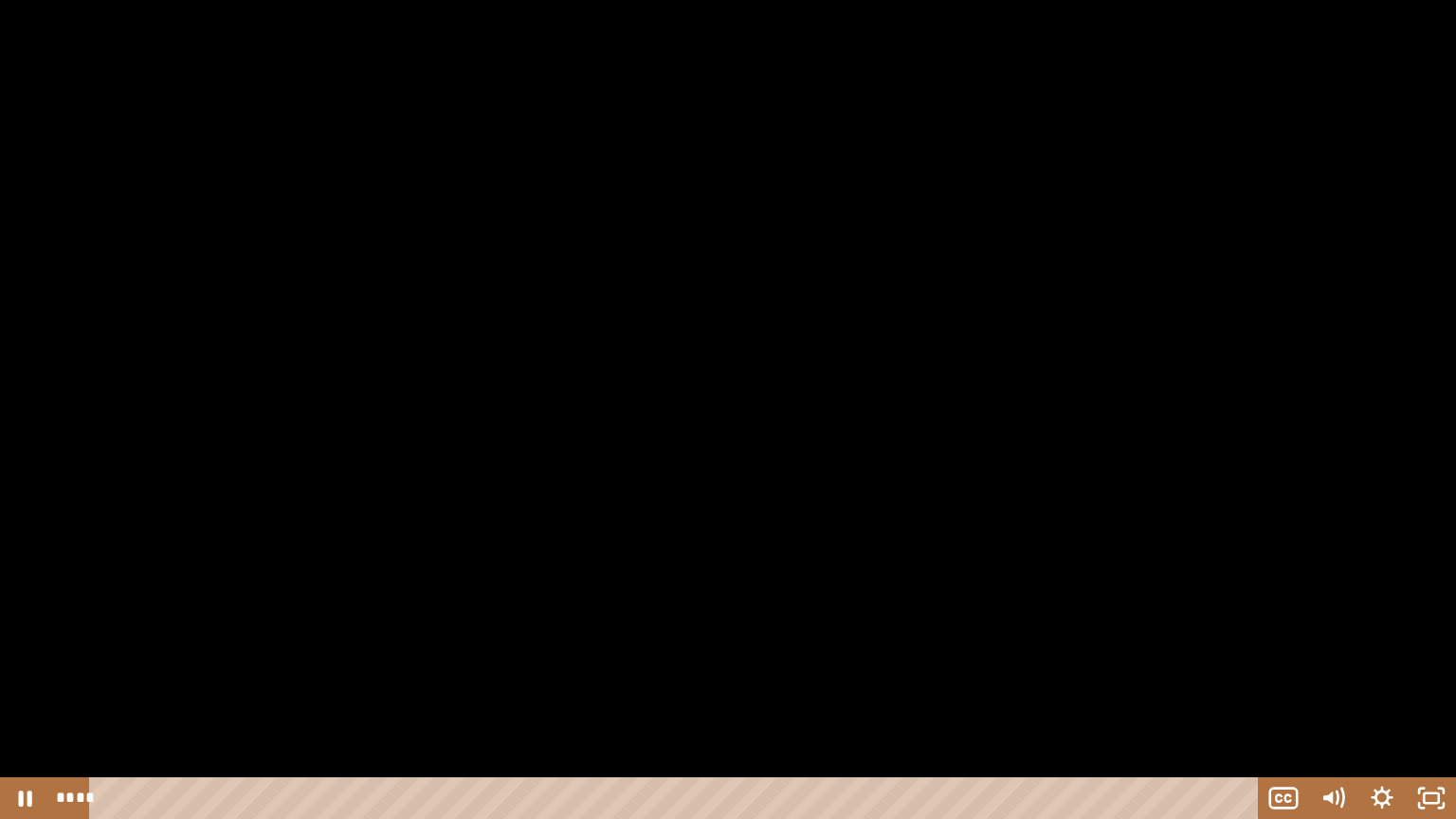 click at bounding box center [728, 410] 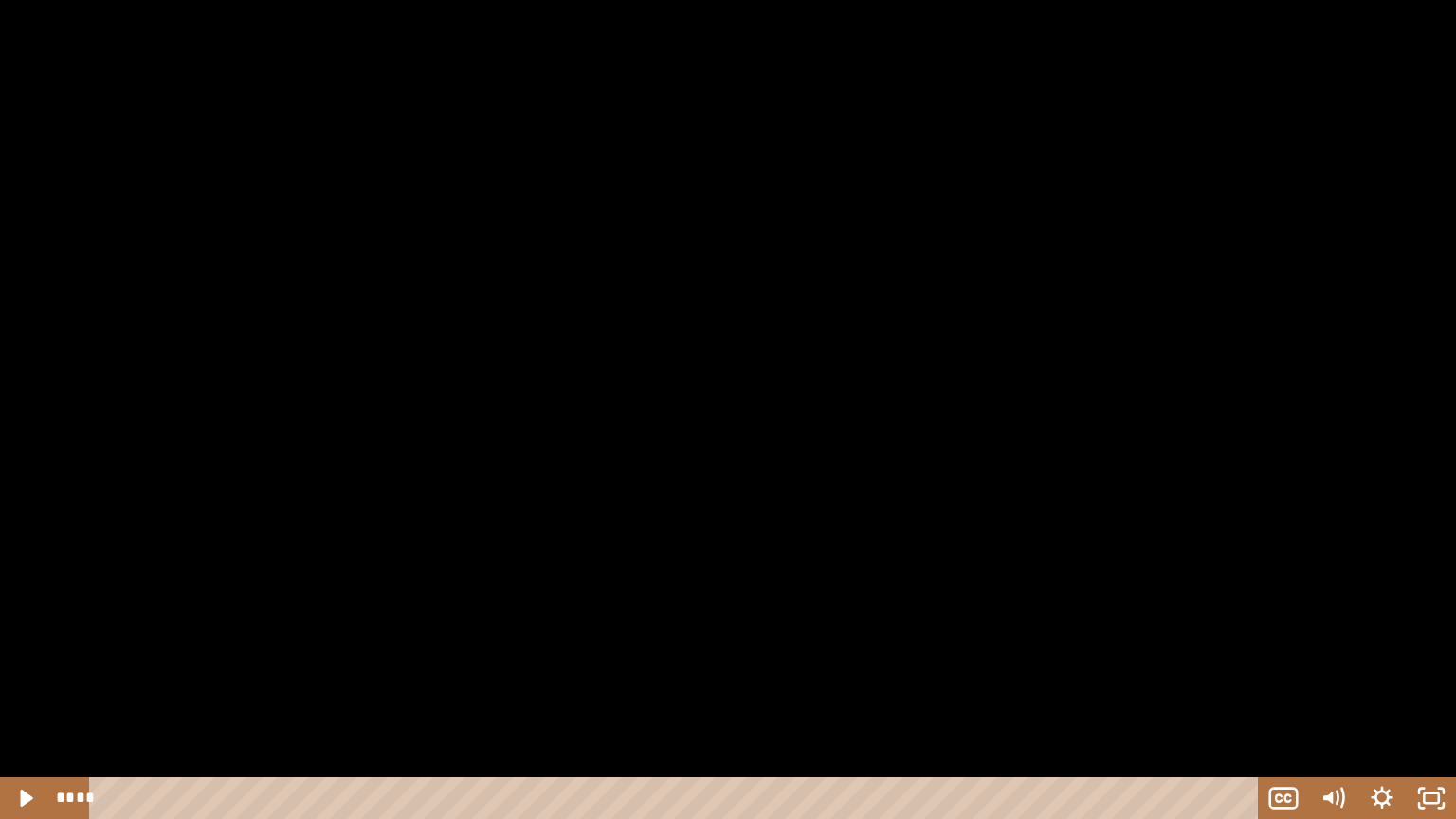 click at bounding box center (728, 410) 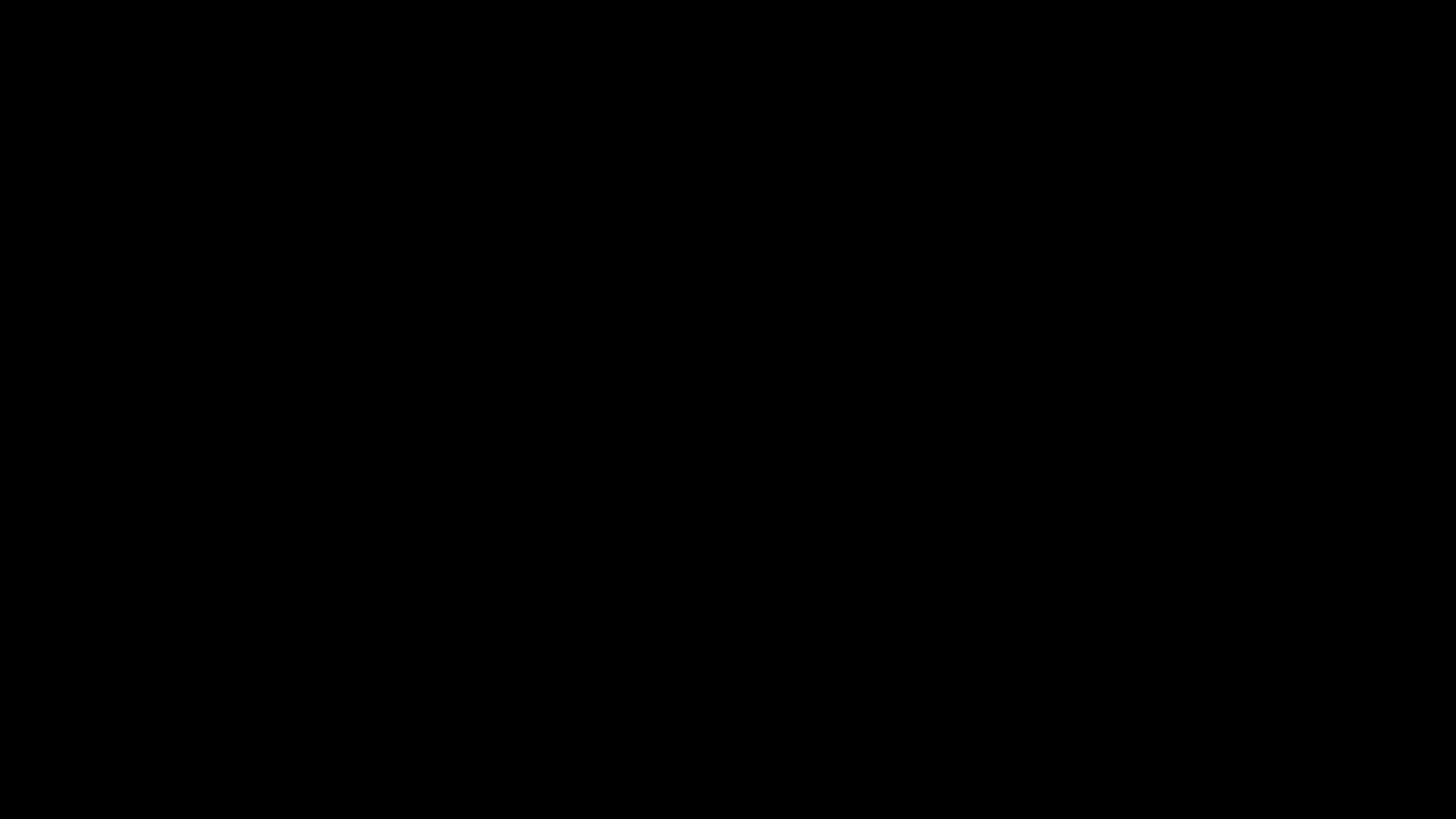 click at bounding box center (728, 410) 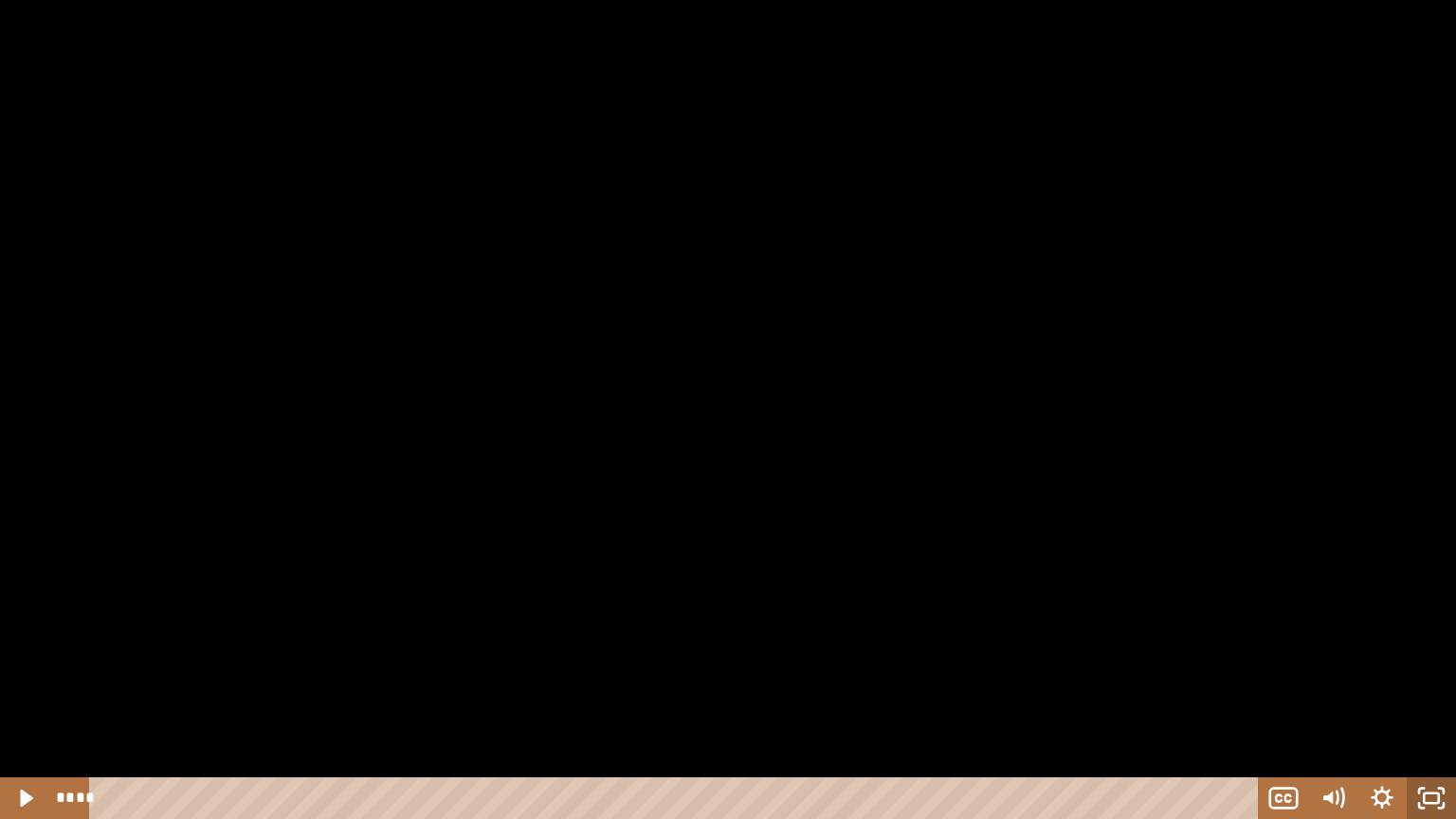 click 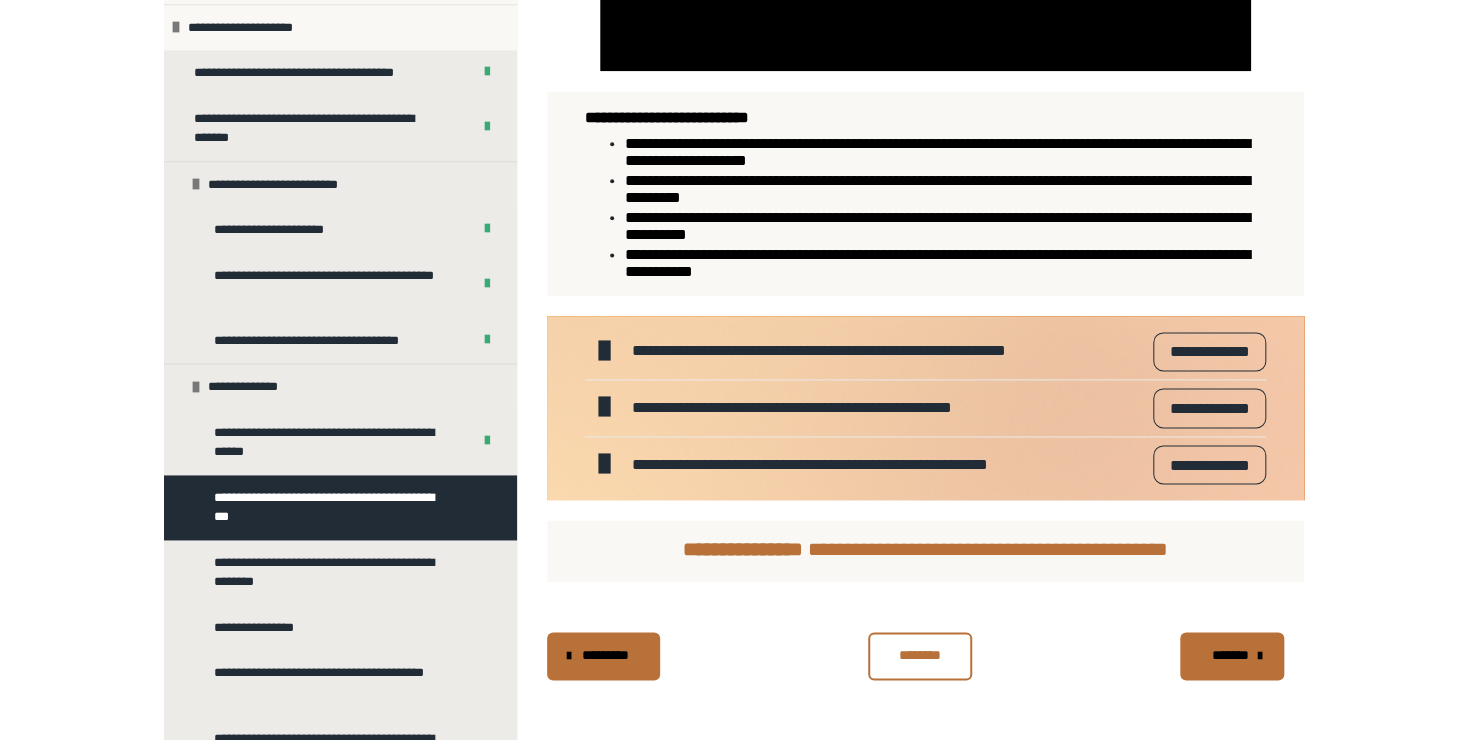scroll, scrollTop: 1327, scrollLeft: 0, axis: vertical 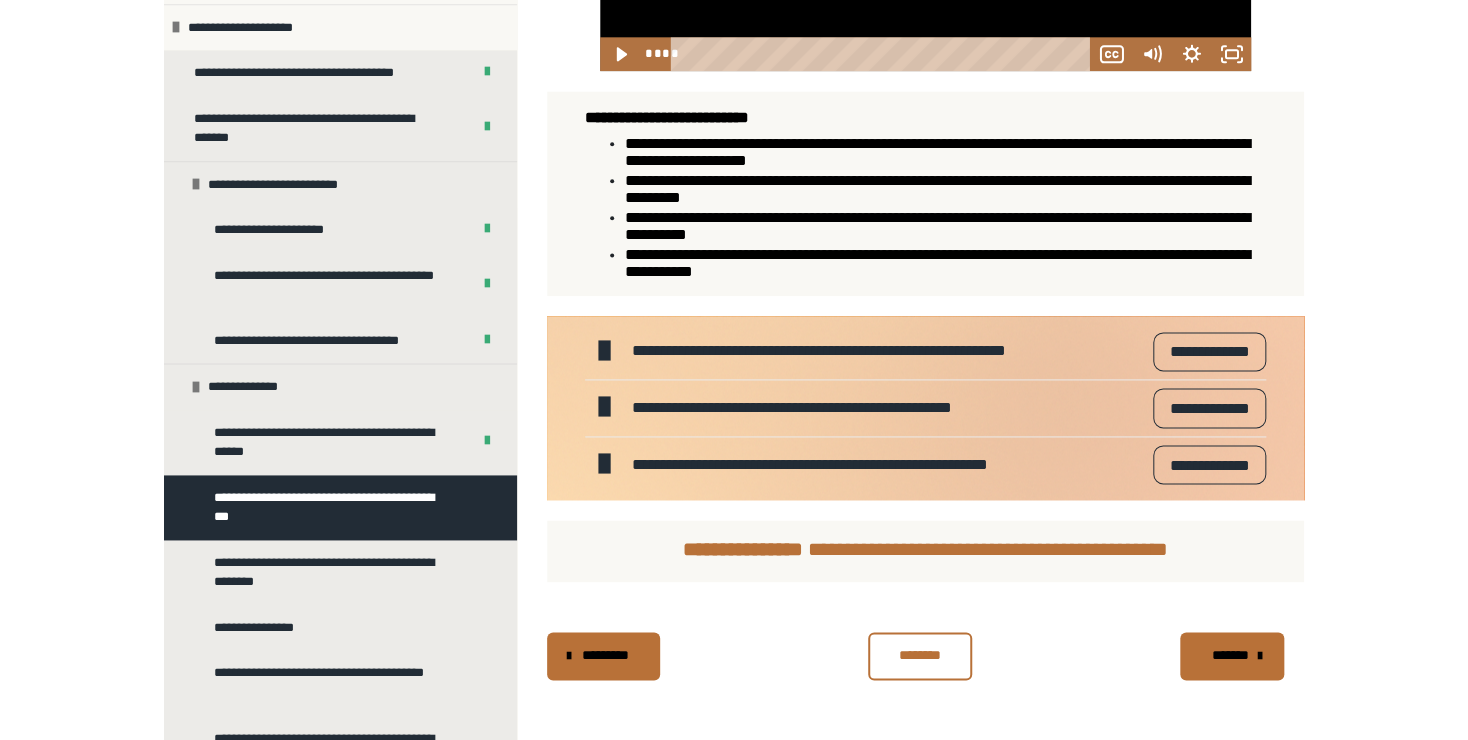click on "********" at bounding box center (920, 655) 